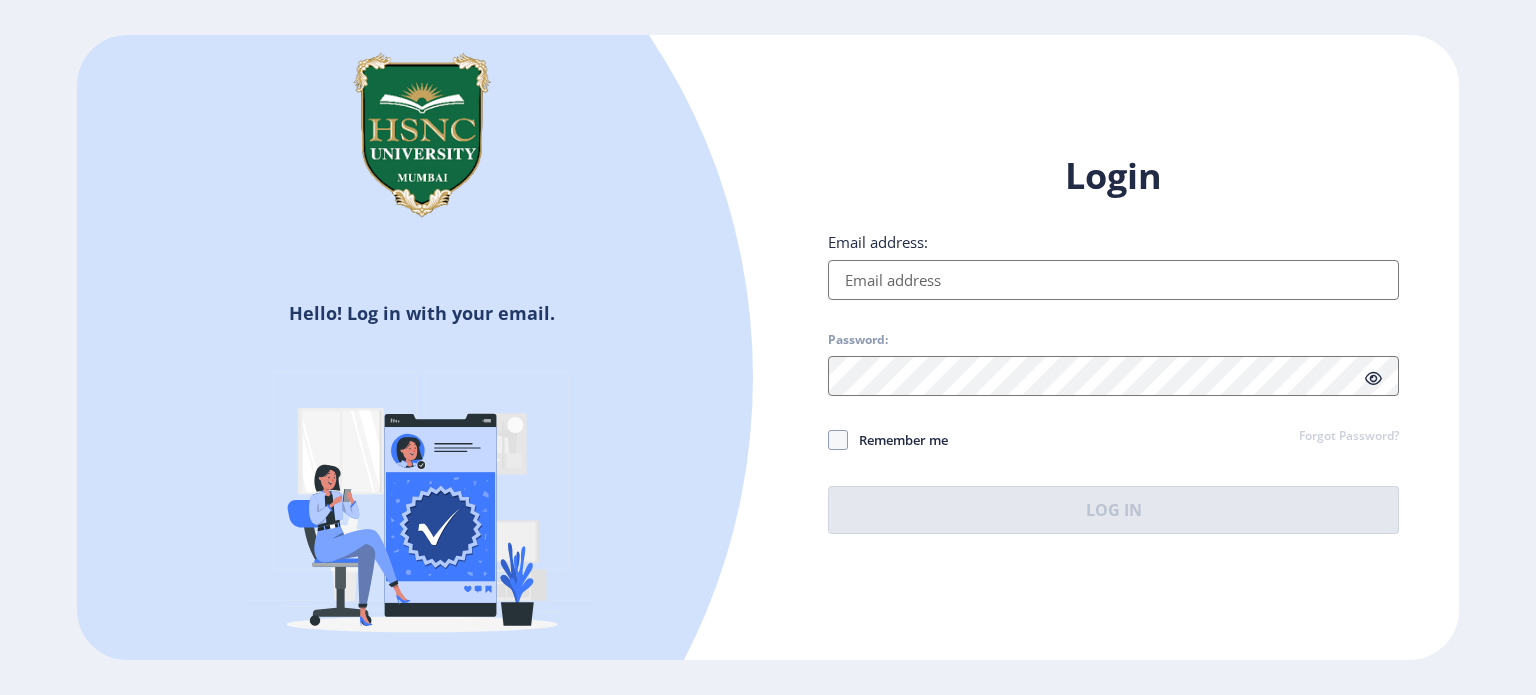 scroll, scrollTop: 0, scrollLeft: 0, axis: both 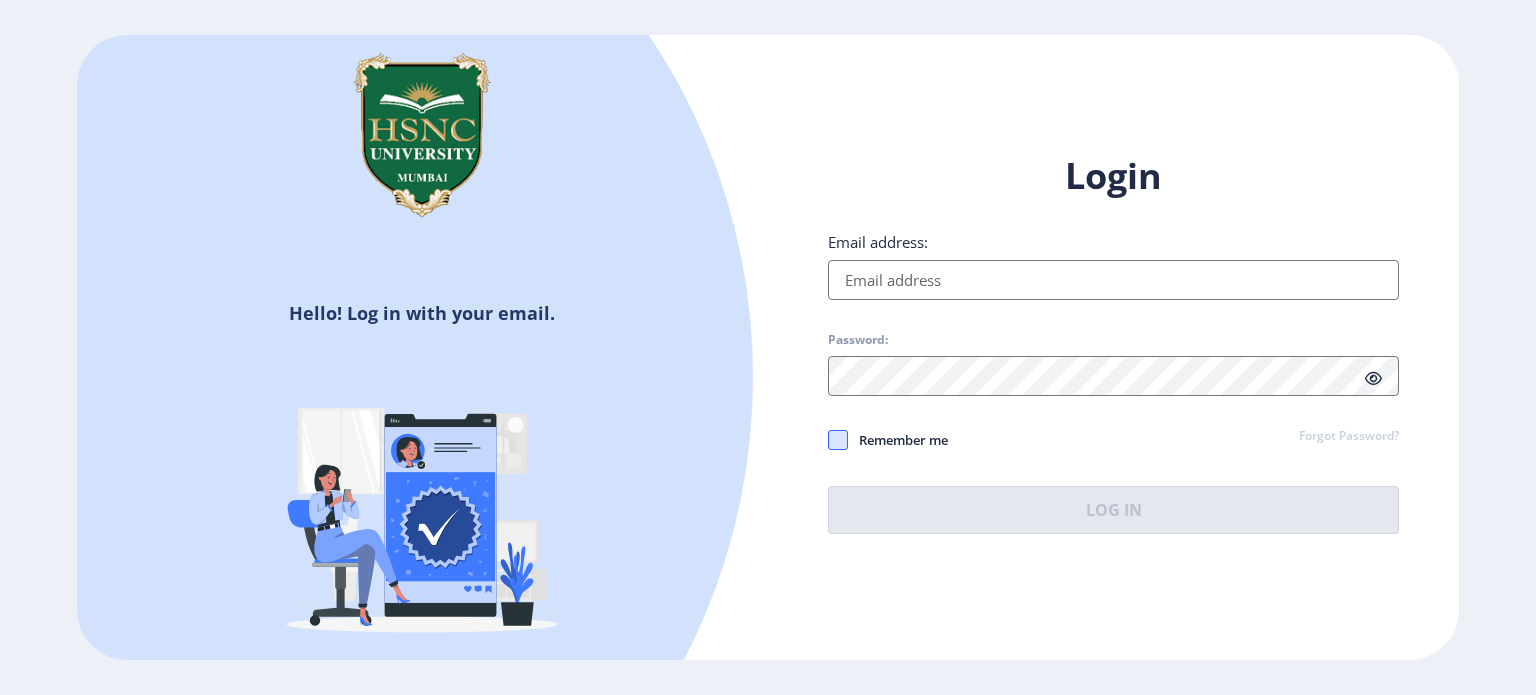 type on "vanshikaarora82@yahoo.com" 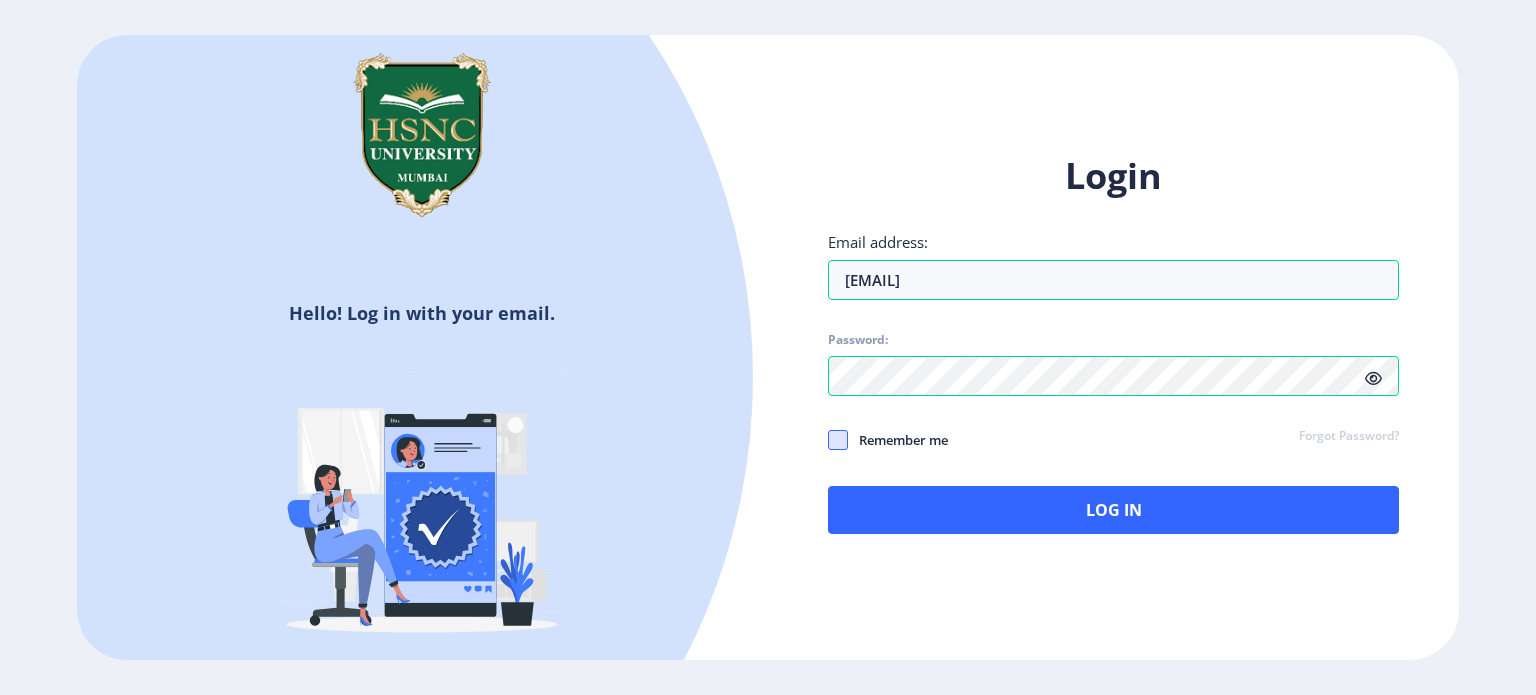click 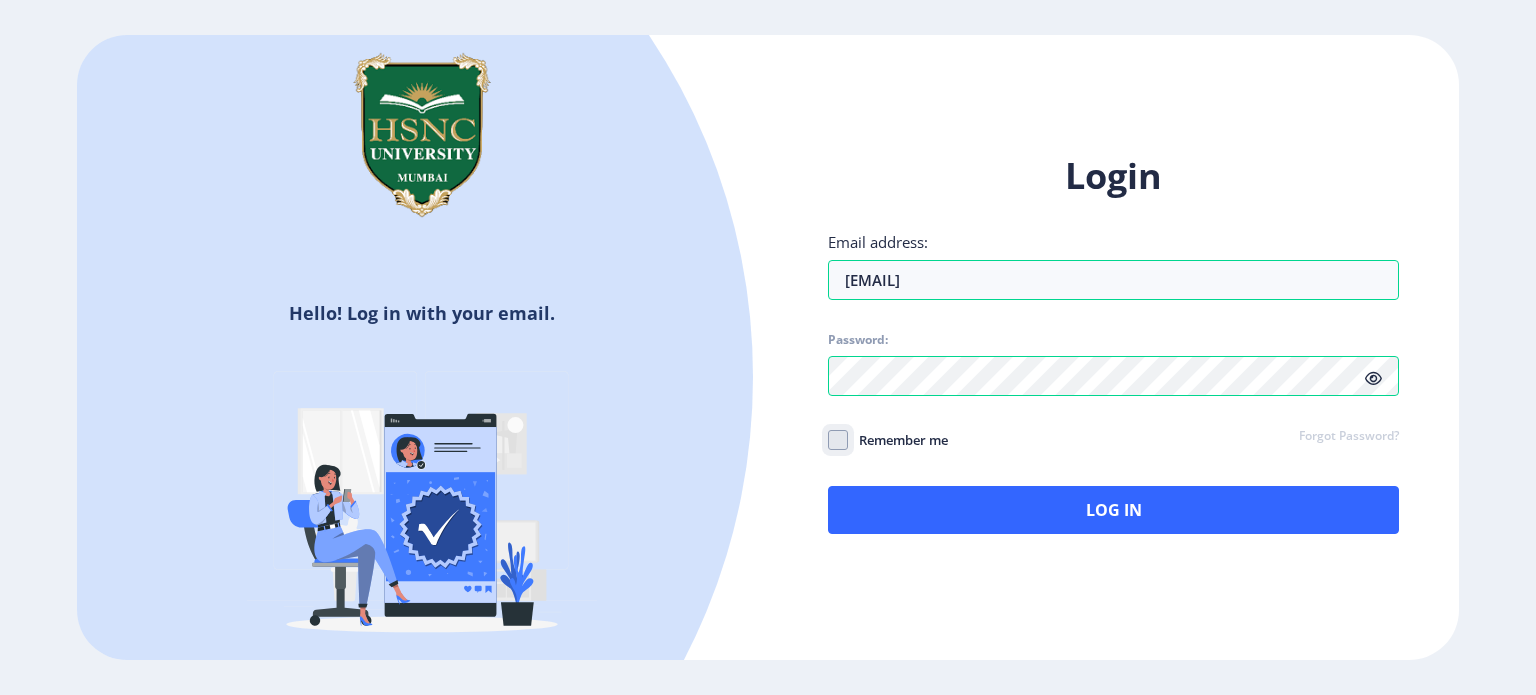 click on "Remember me" 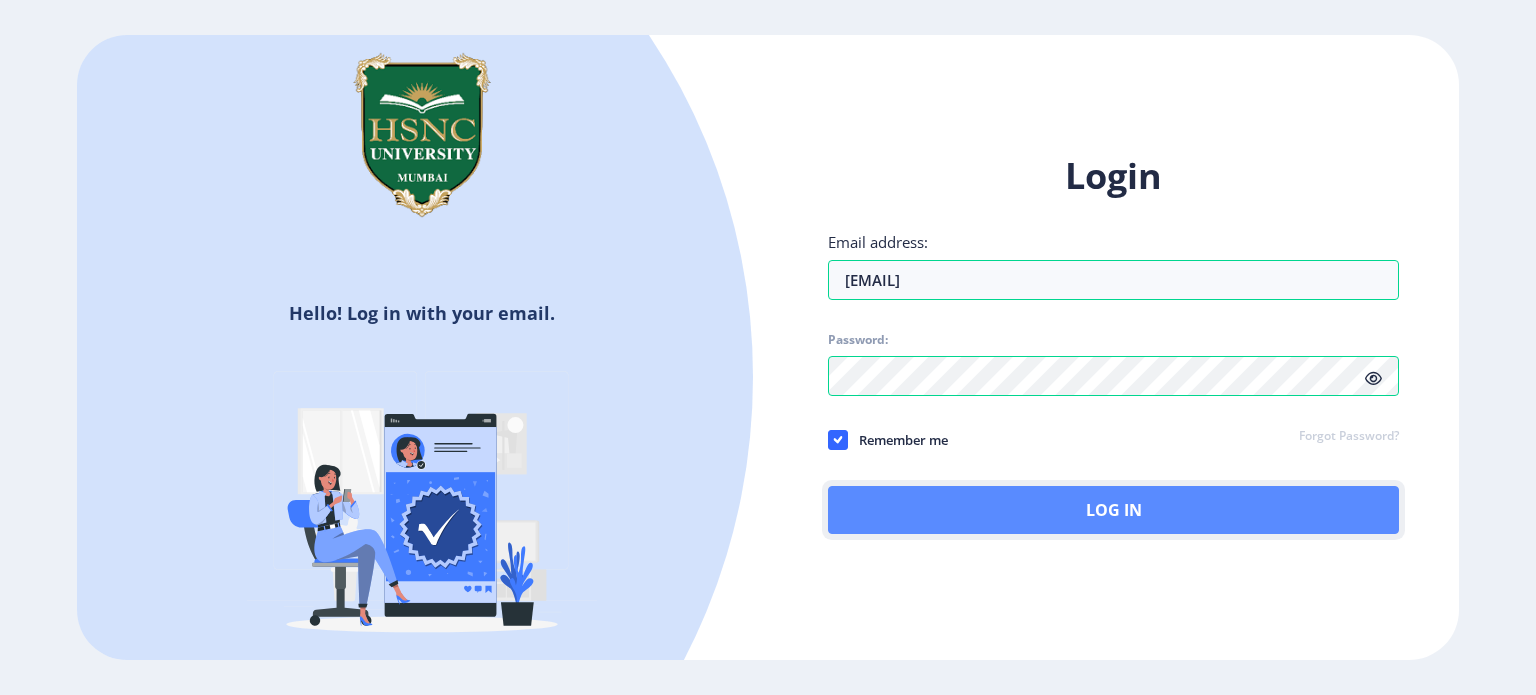click on "Log In" 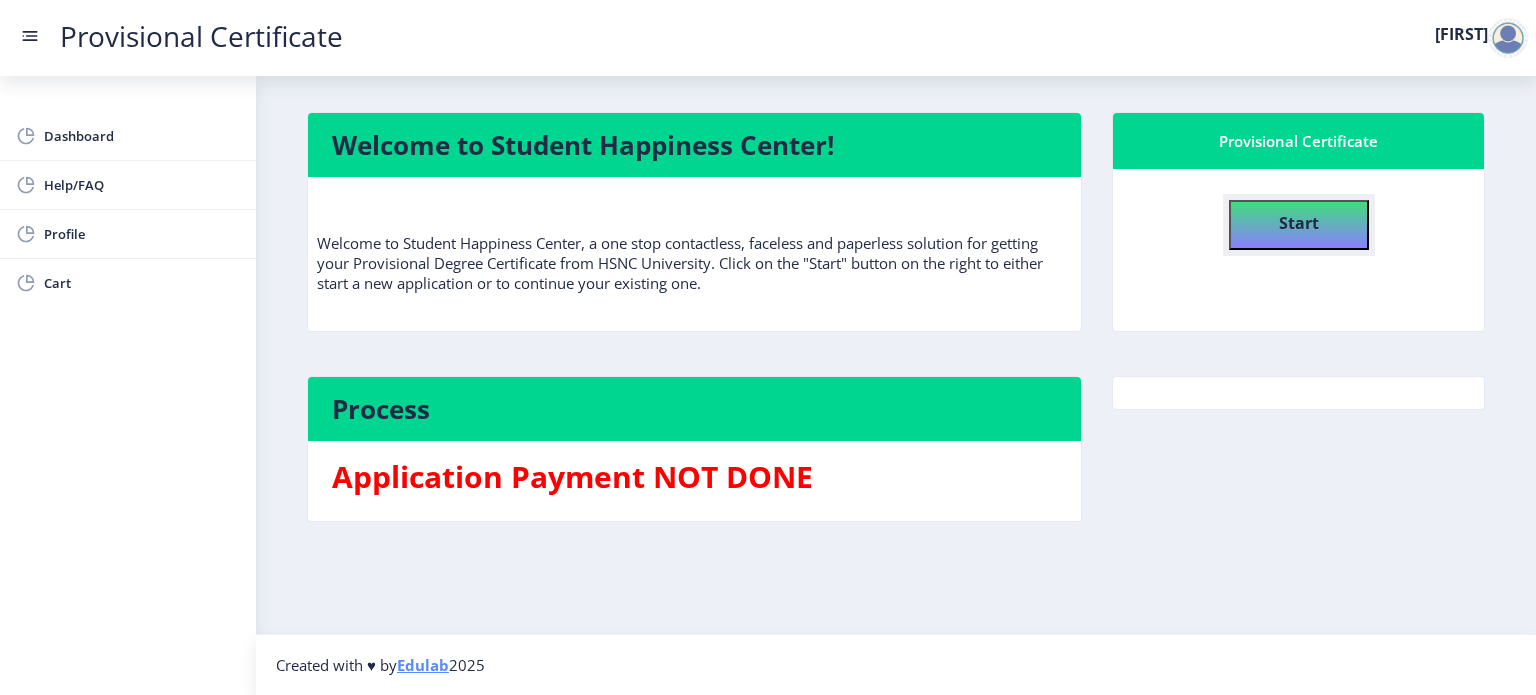 click on "Start" 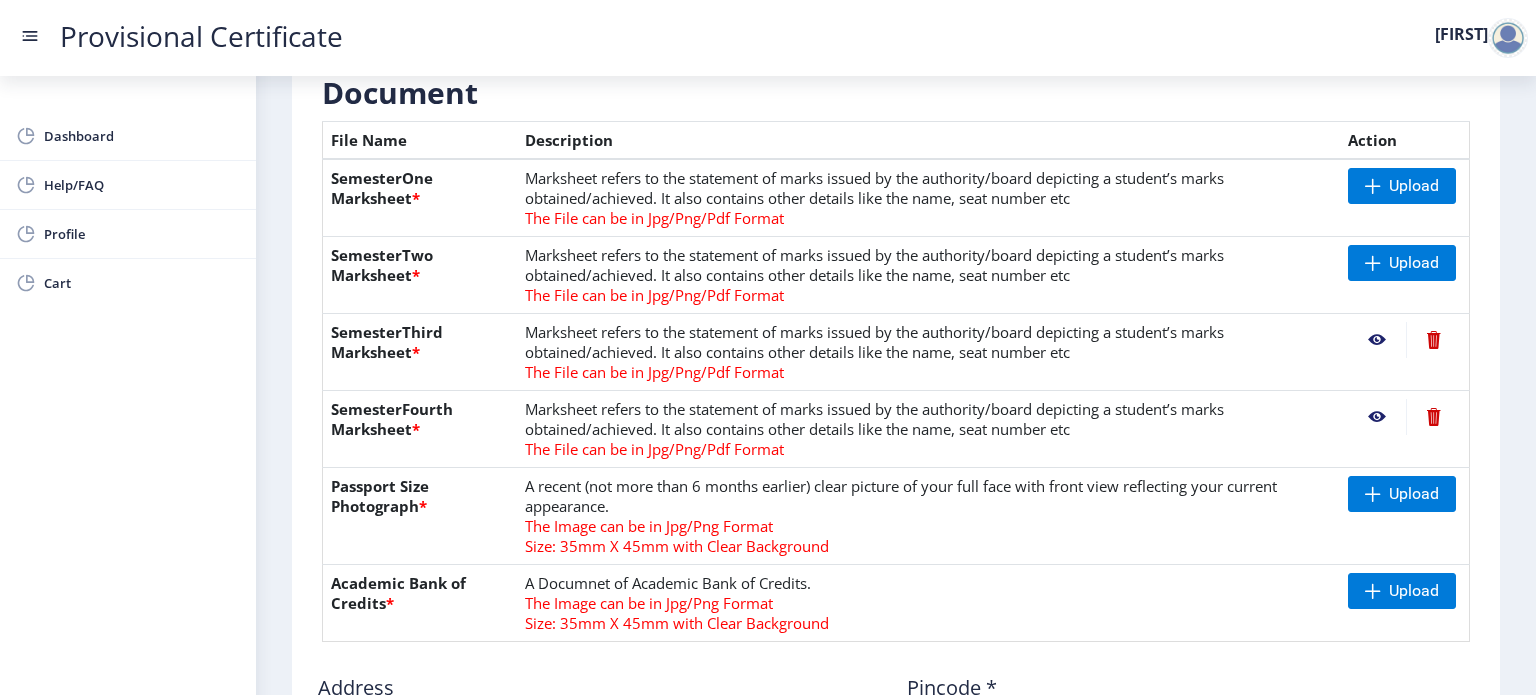 scroll, scrollTop: 443, scrollLeft: 0, axis: vertical 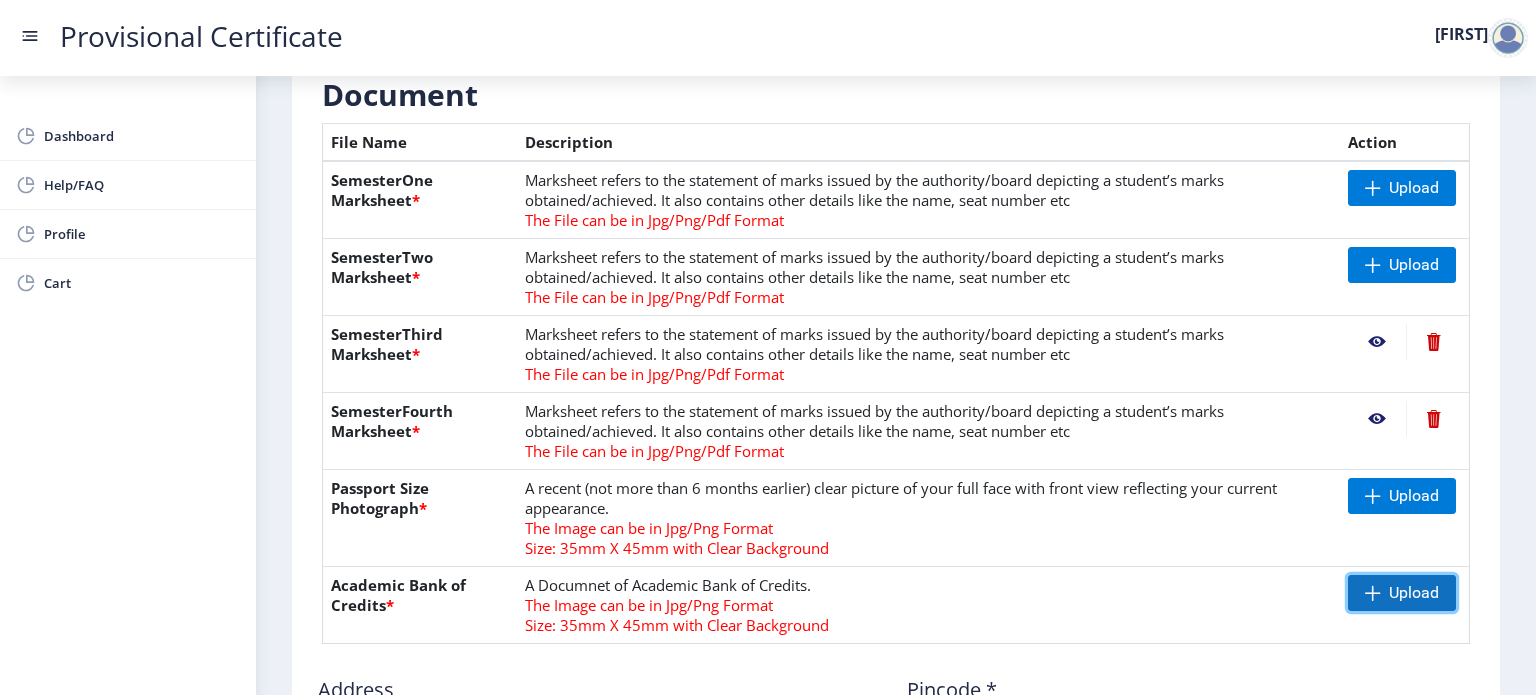click on "Upload" 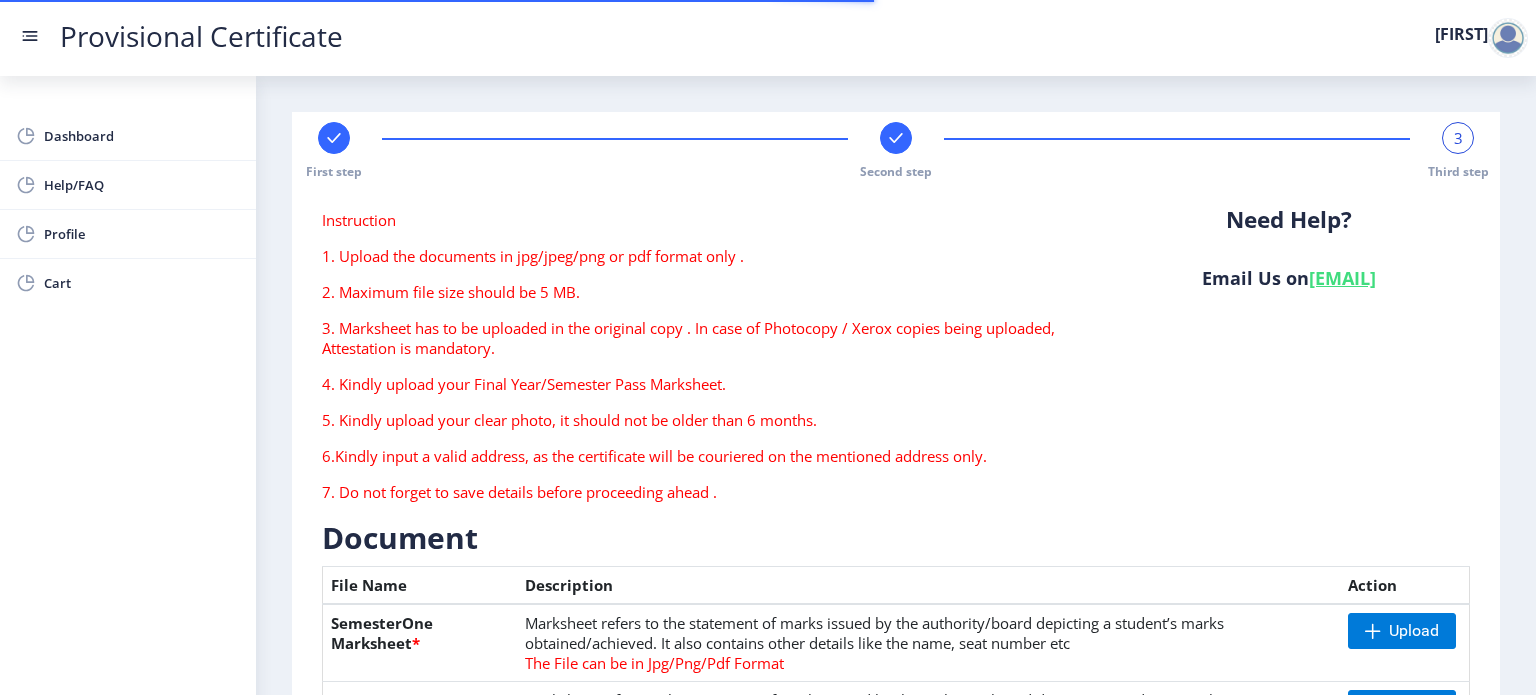 scroll, scrollTop: 0, scrollLeft: 0, axis: both 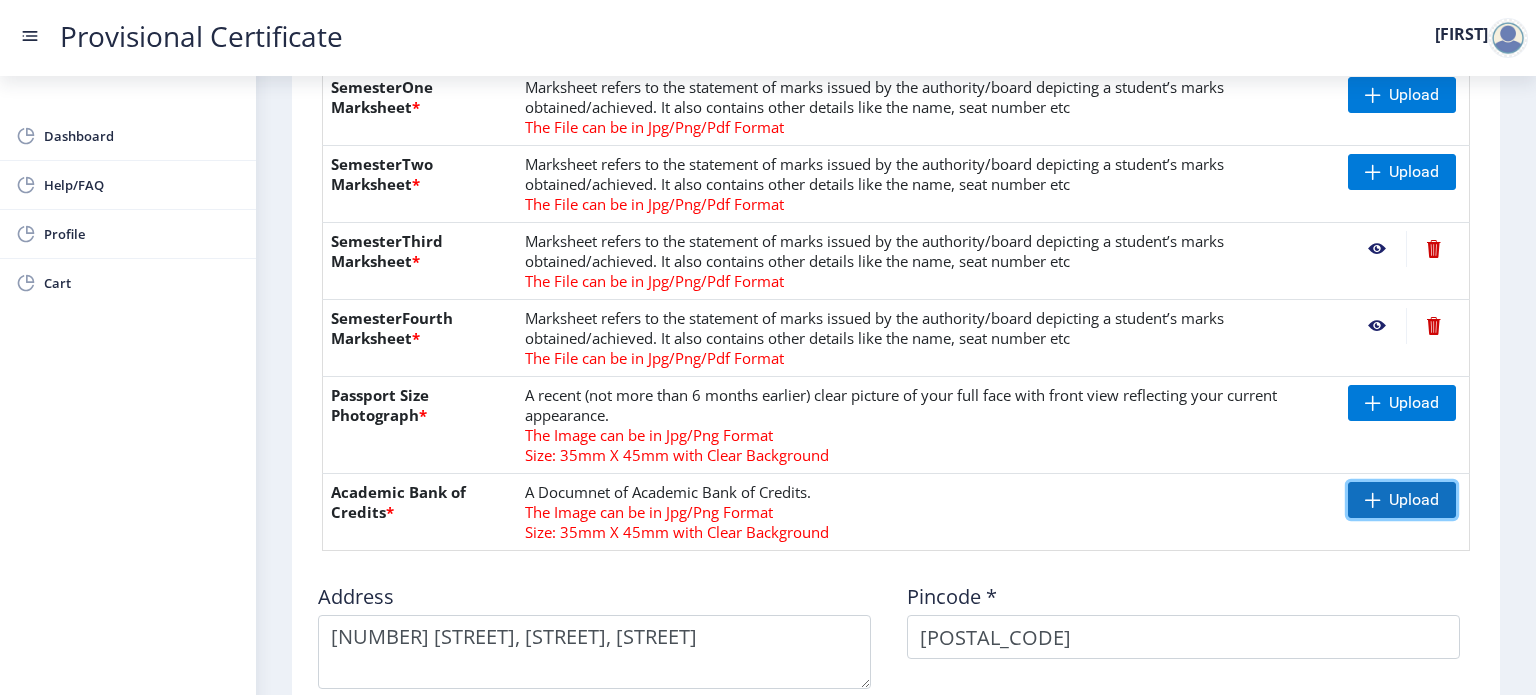 click on "Upload" 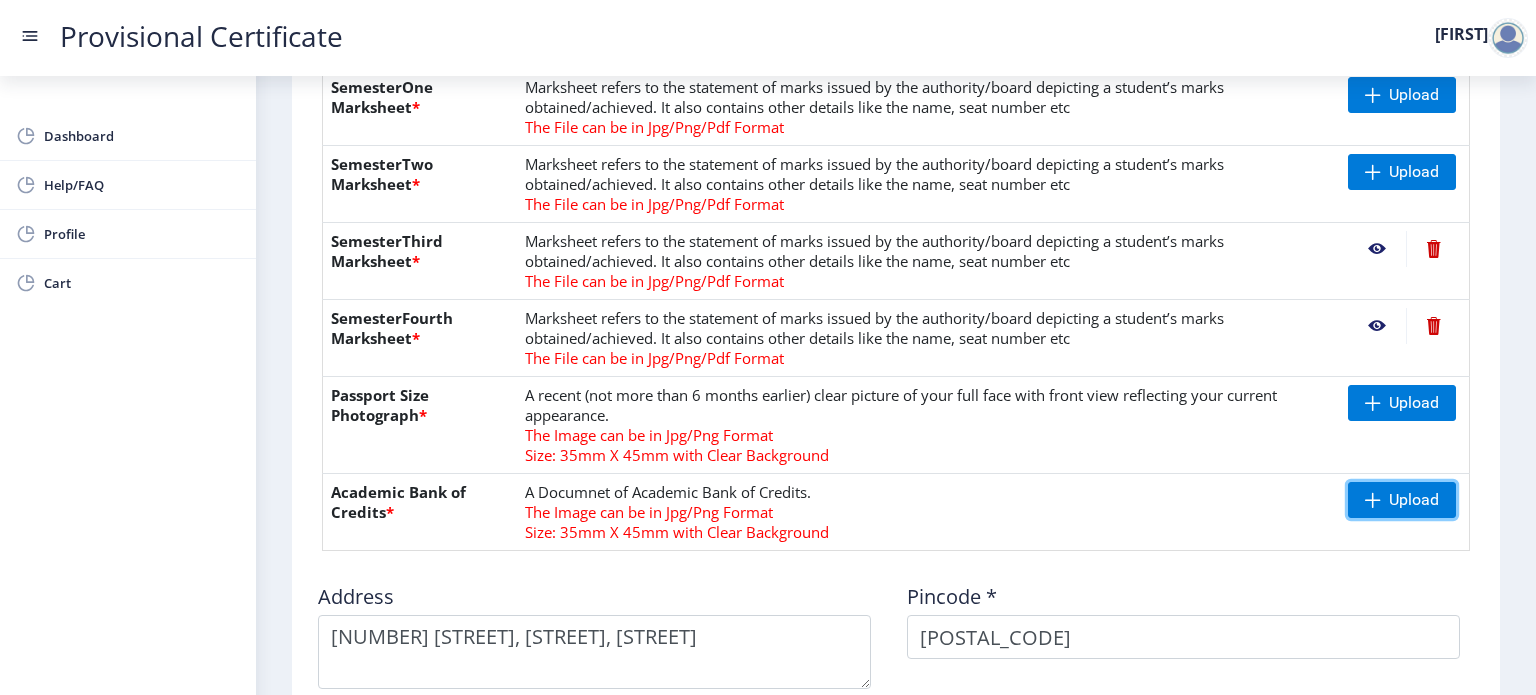 scroll, scrollTop: 470, scrollLeft: 0, axis: vertical 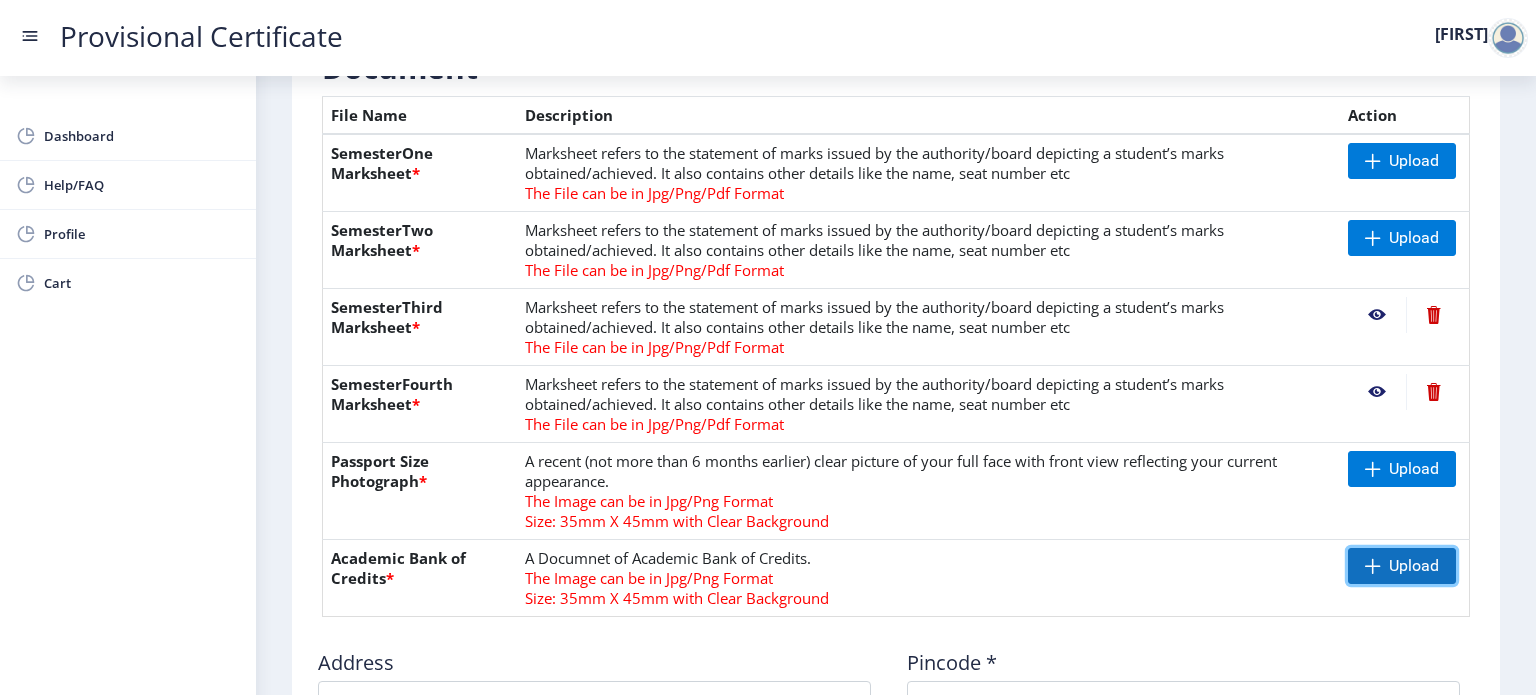 click on "Upload" 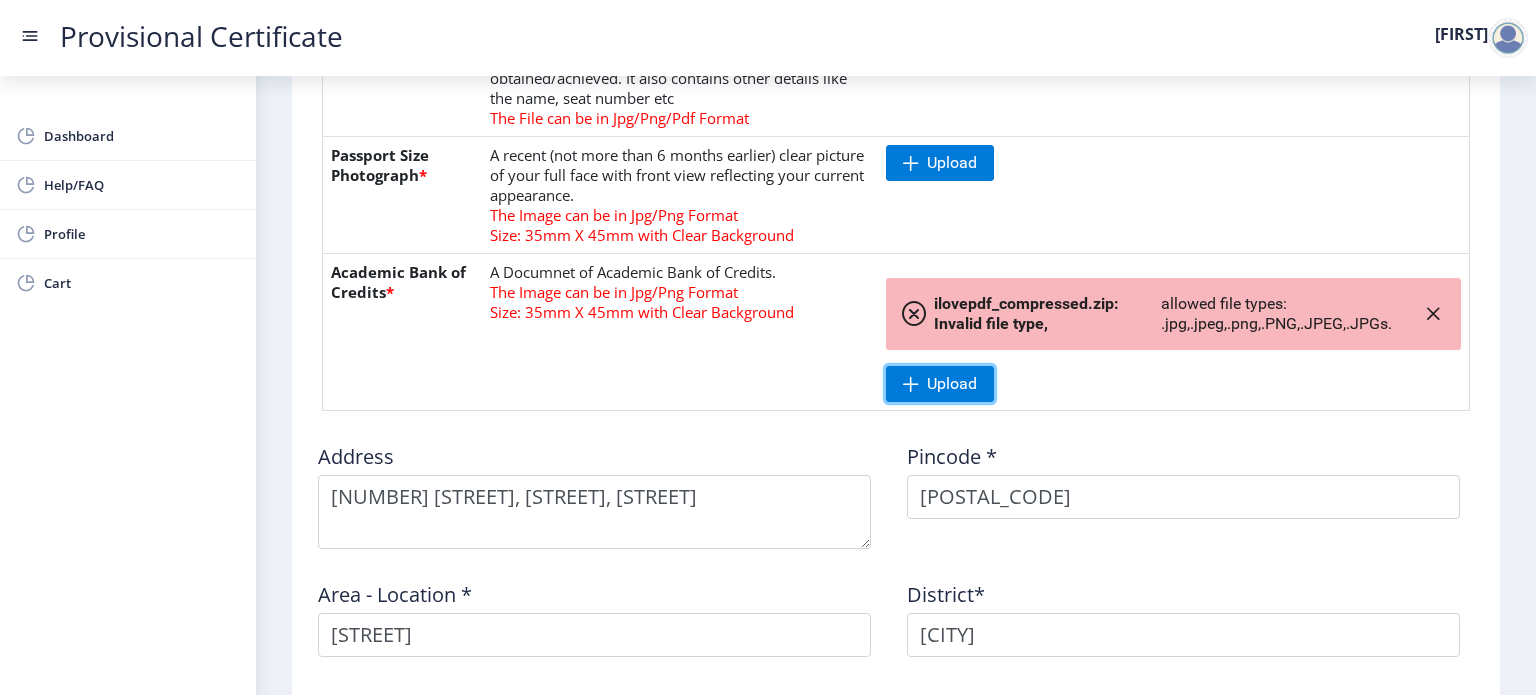 scroll, scrollTop: 936, scrollLeft: 0, axis: vertical 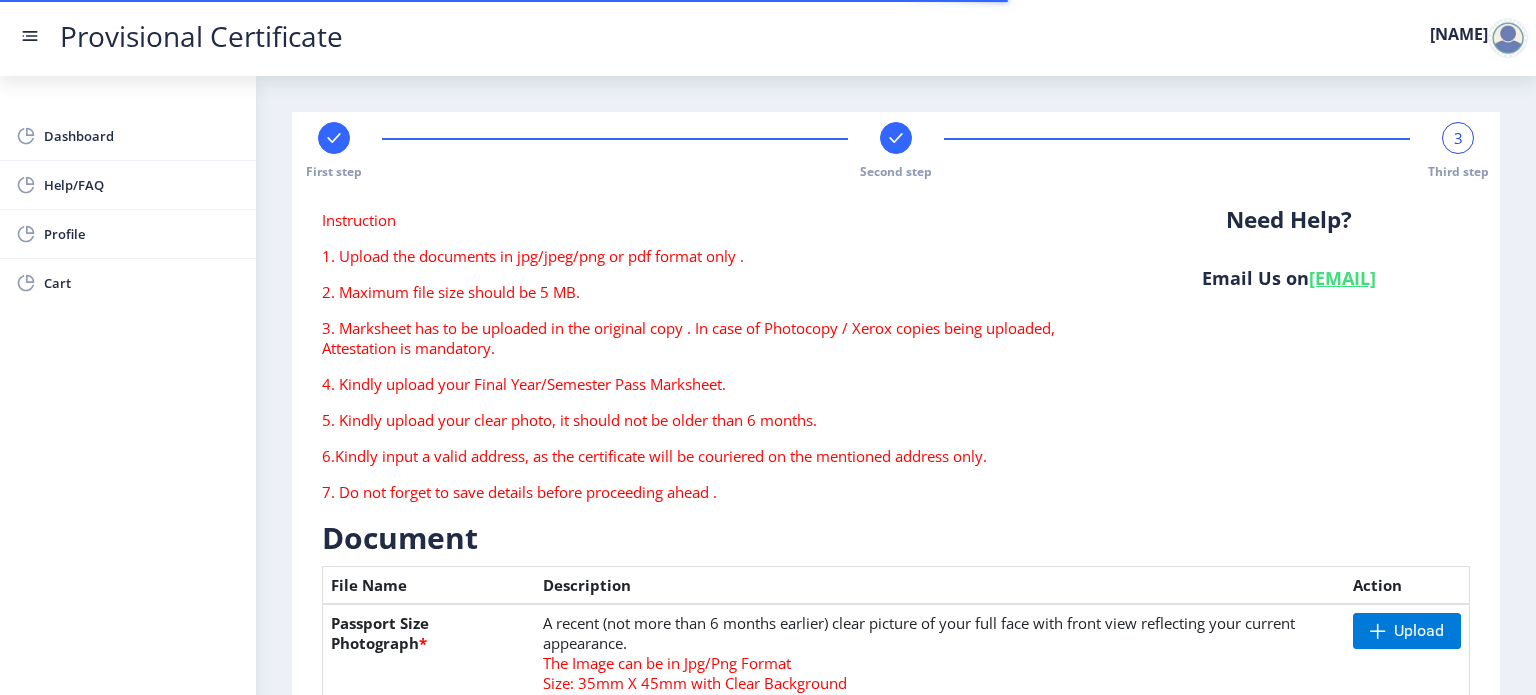 type on "[NUMBER] [STREET], [STREET], [STREET]" 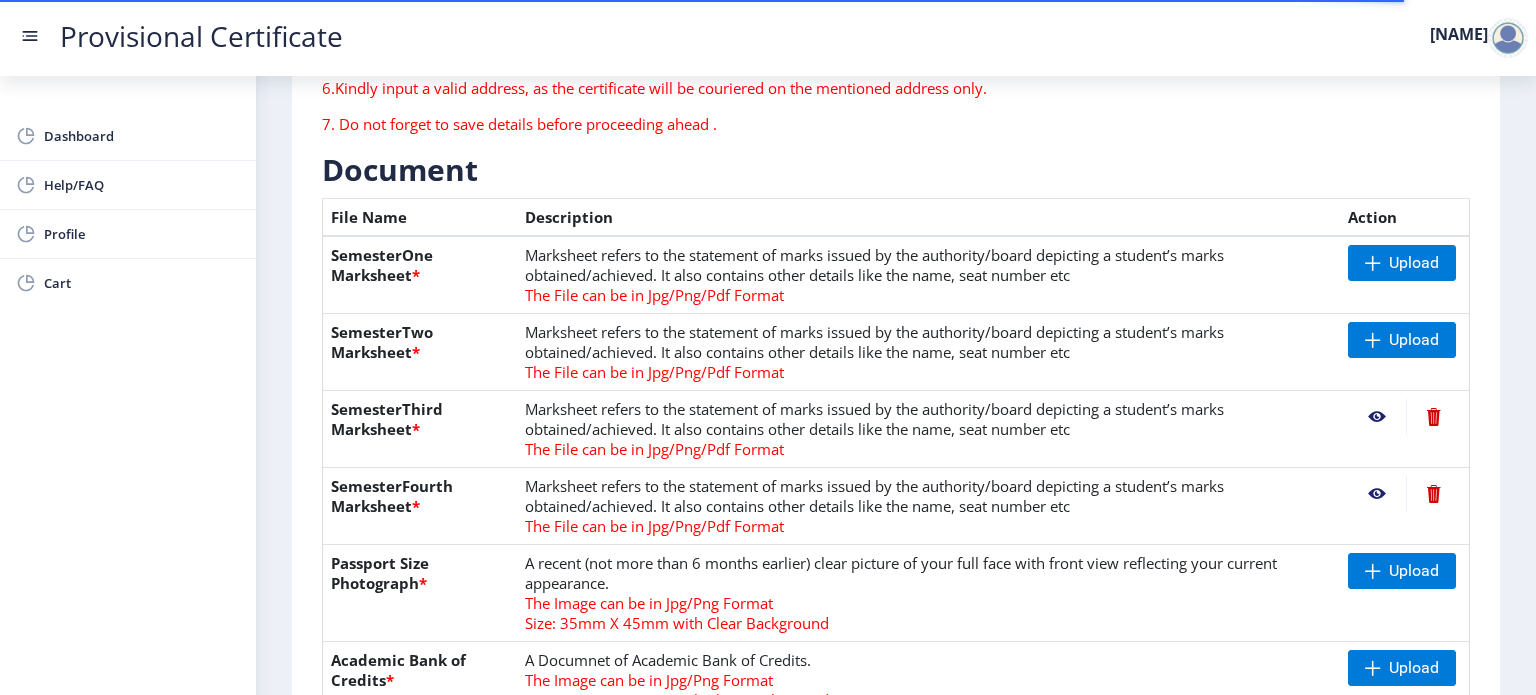 scroll, scrollTop: 434, scrollLeft: 0, axis: vertical 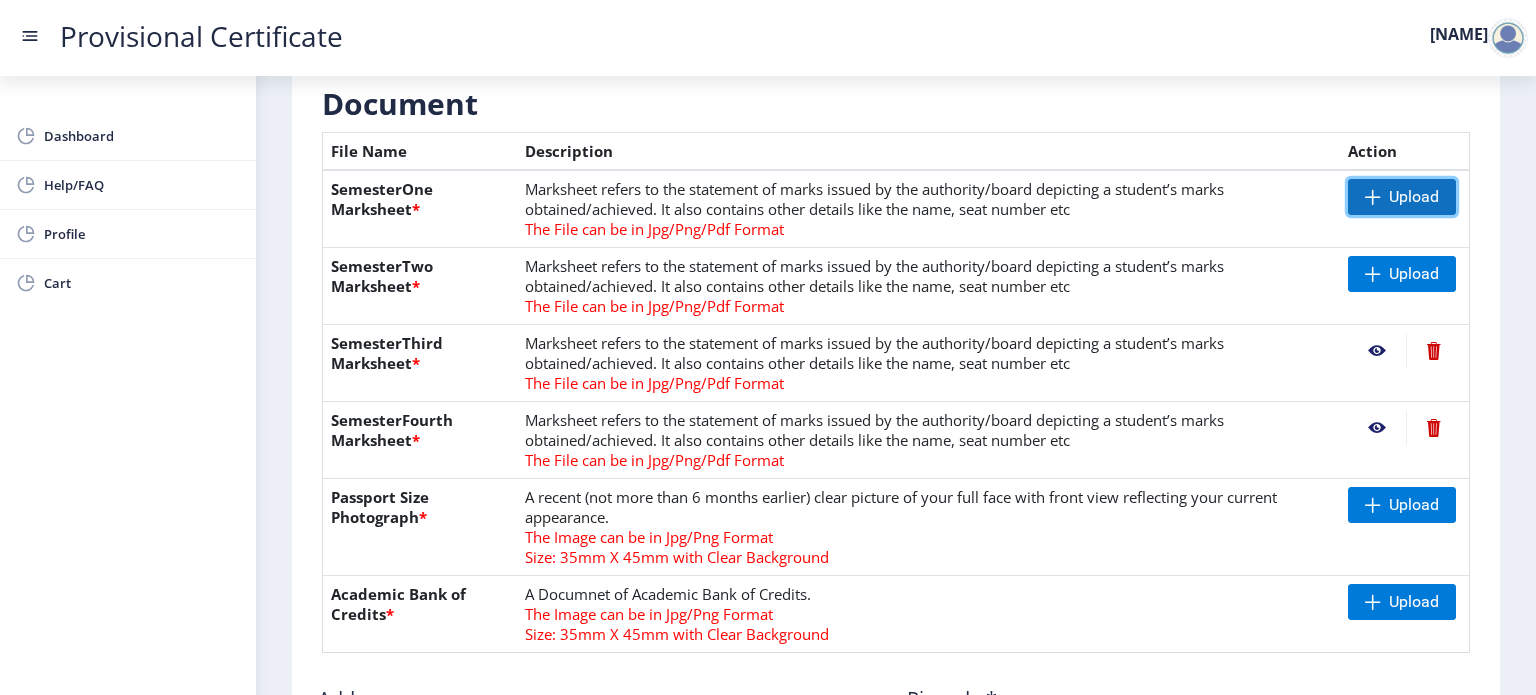 click on "Upload" 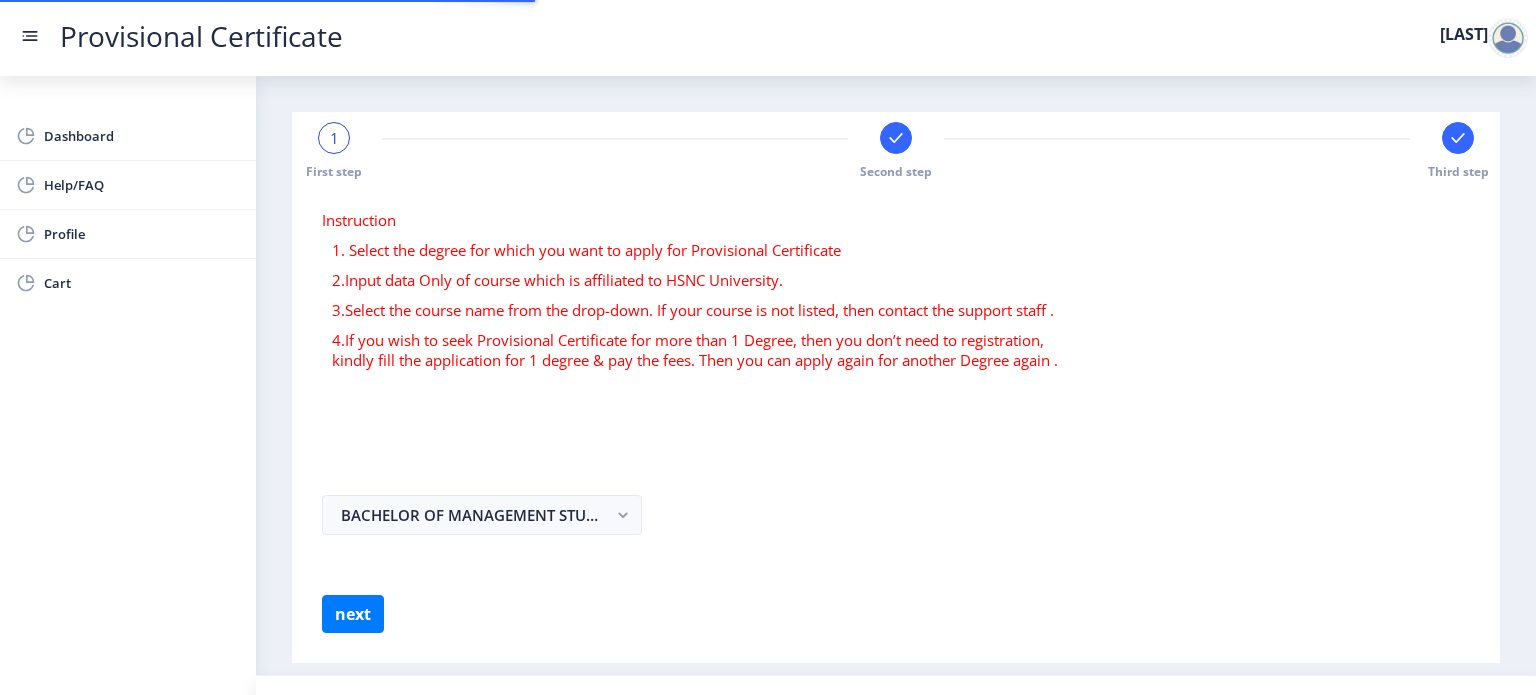 scroll, scrollTop: 0, scrollLeft: 0, axis: both 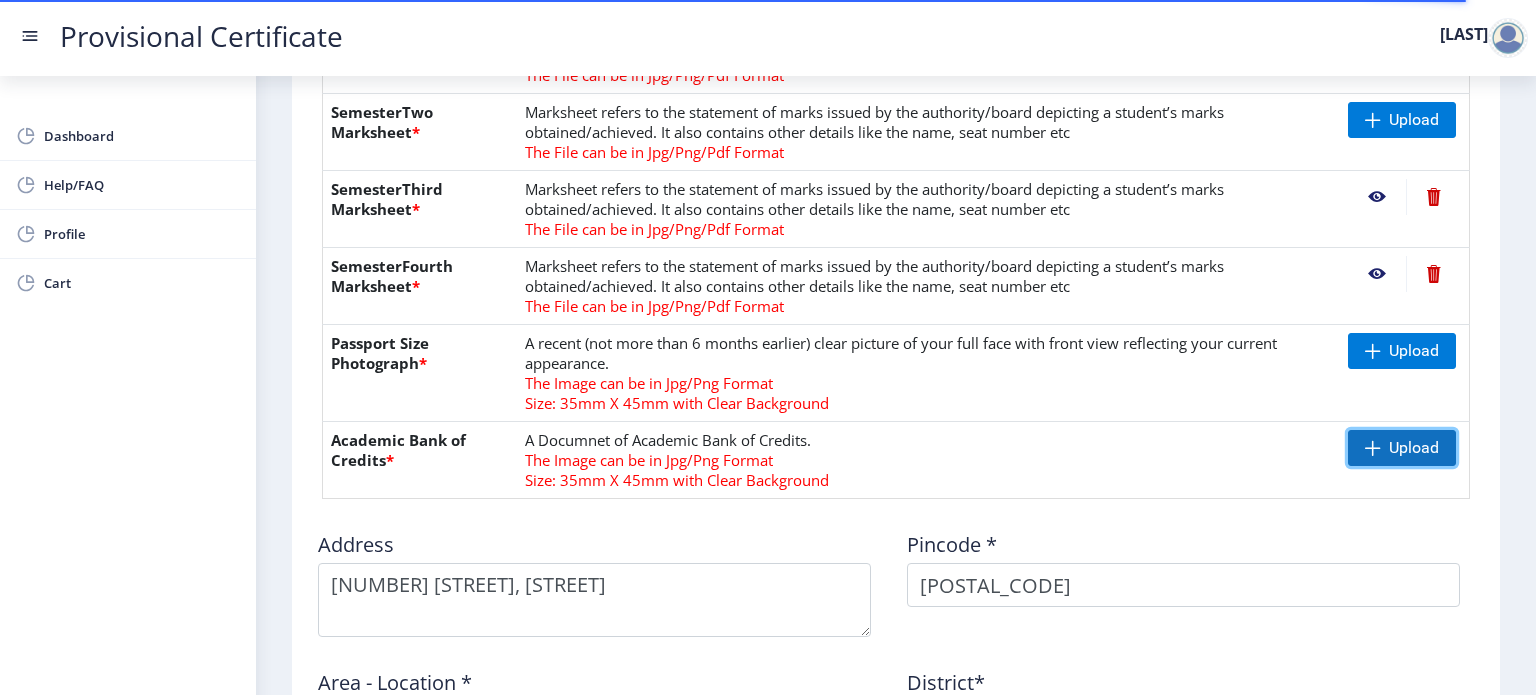 click on "Upload" 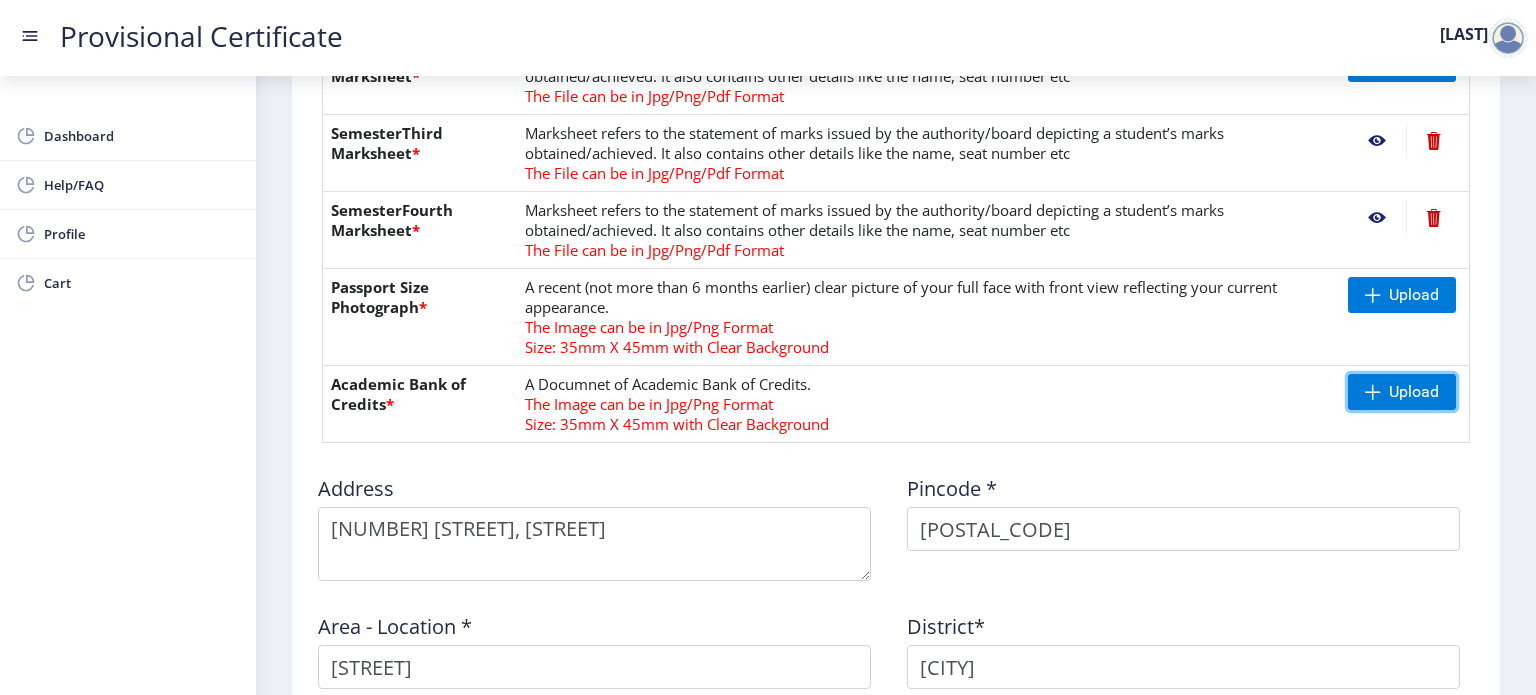 scroll, scrollTop: 644, scrollLeft: 0, axis: vertical 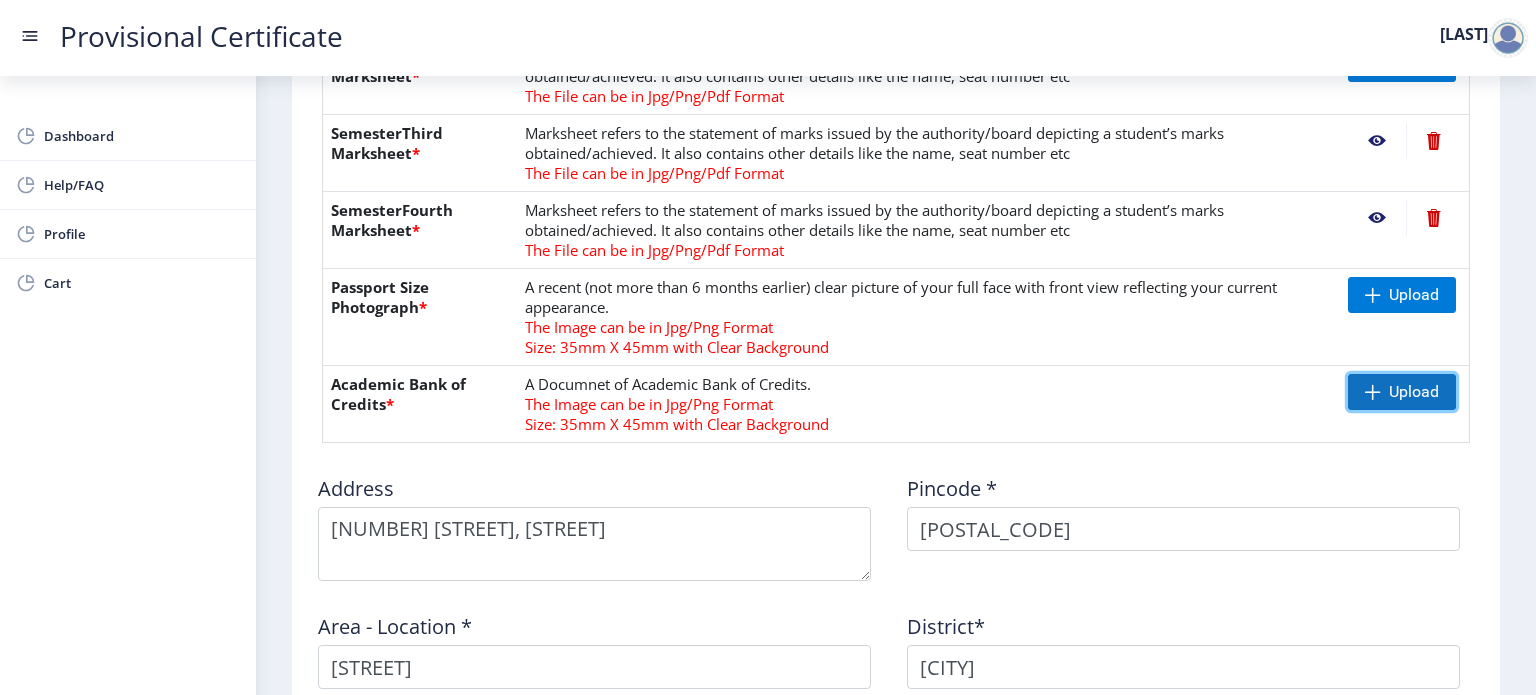click 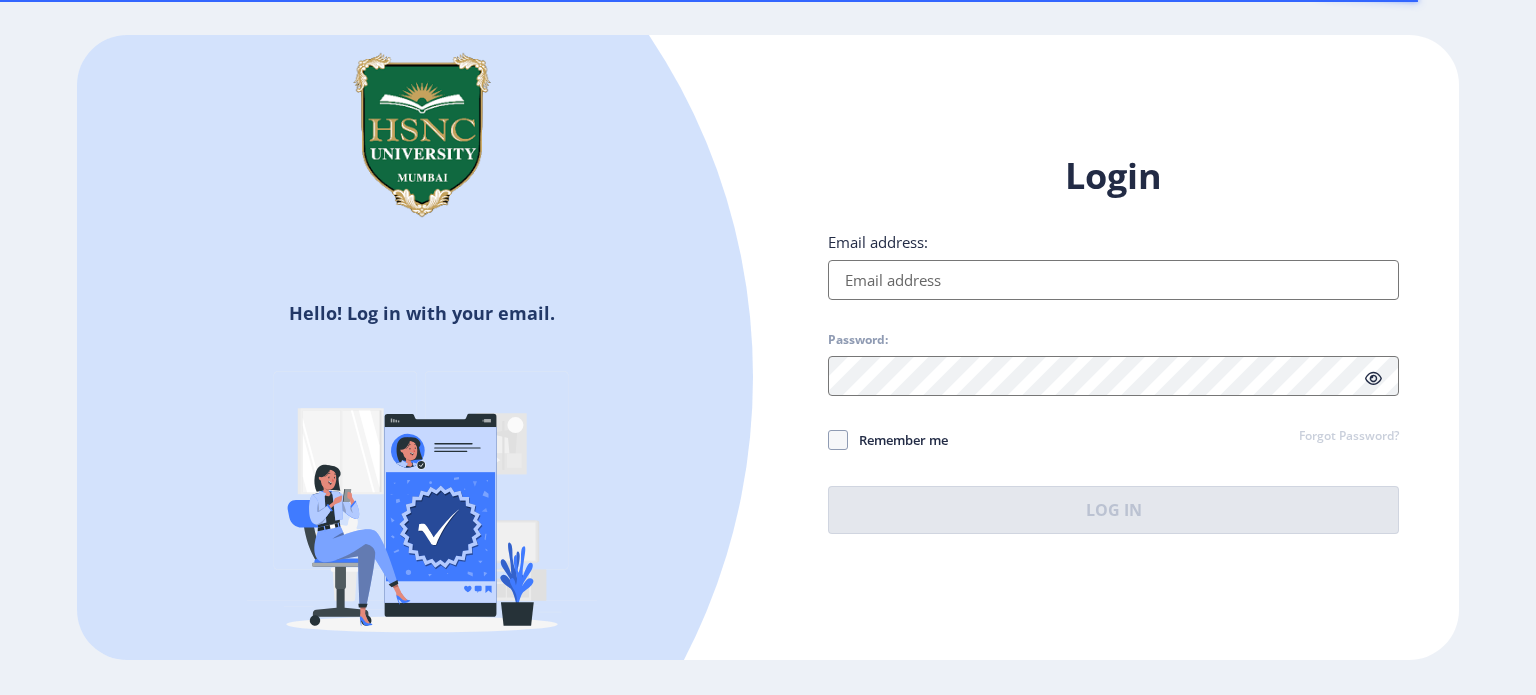 scroll, scrollTop: 0, scrollLeft: 0, axis: both 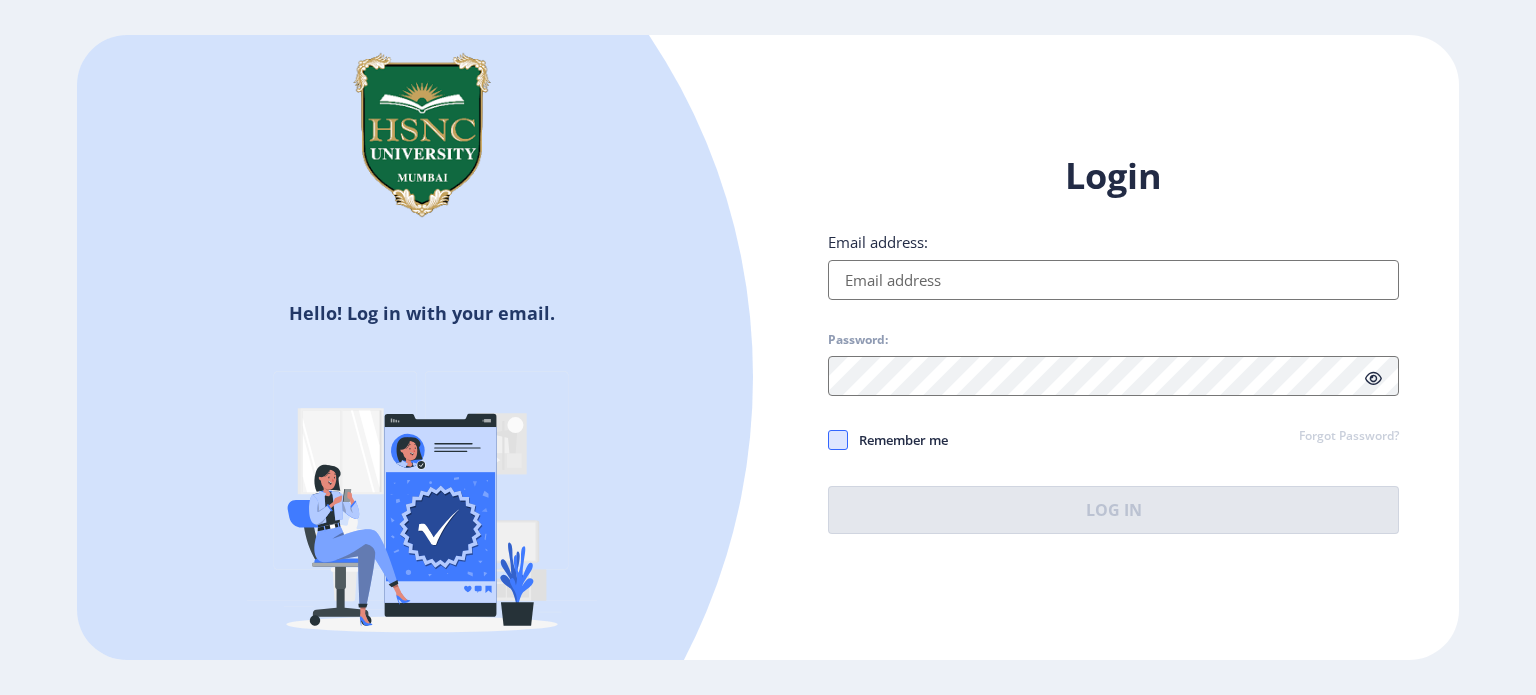 type on "[EMAIL]" 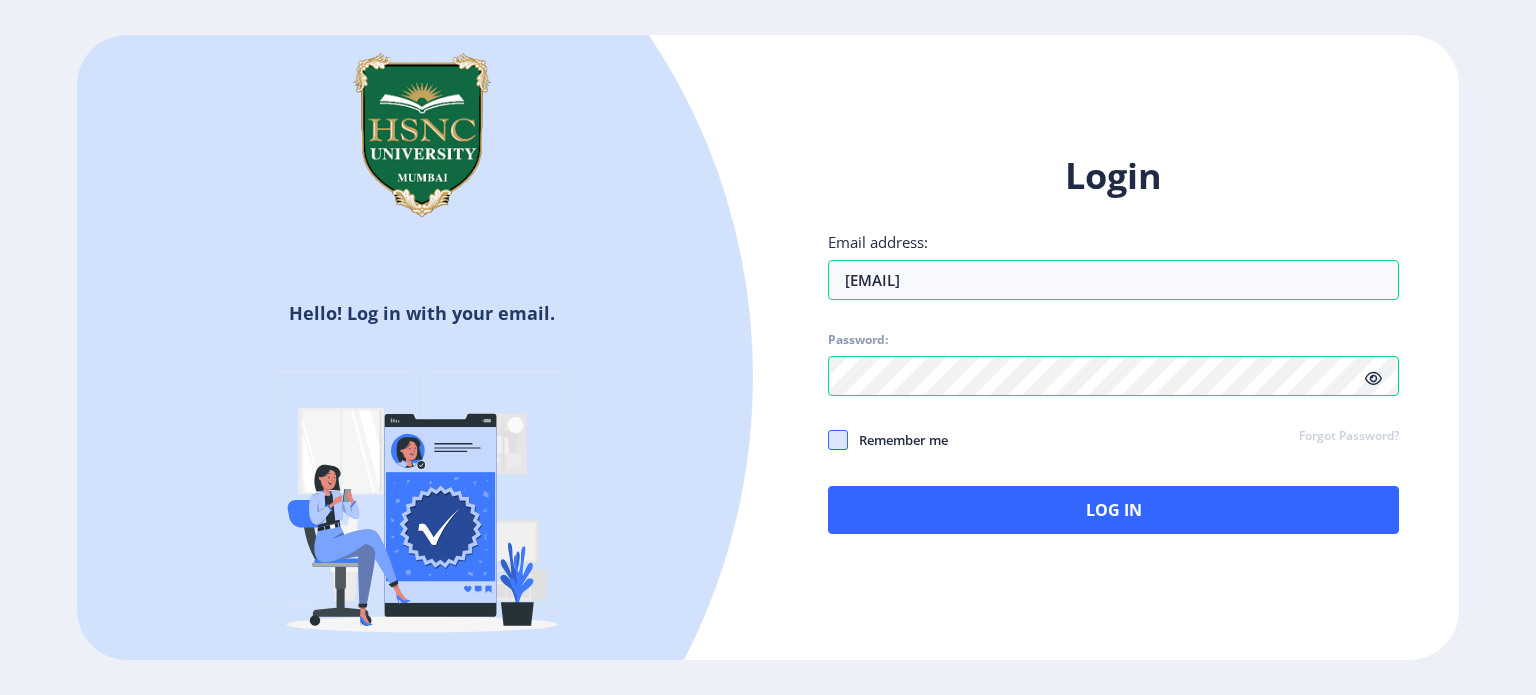 click 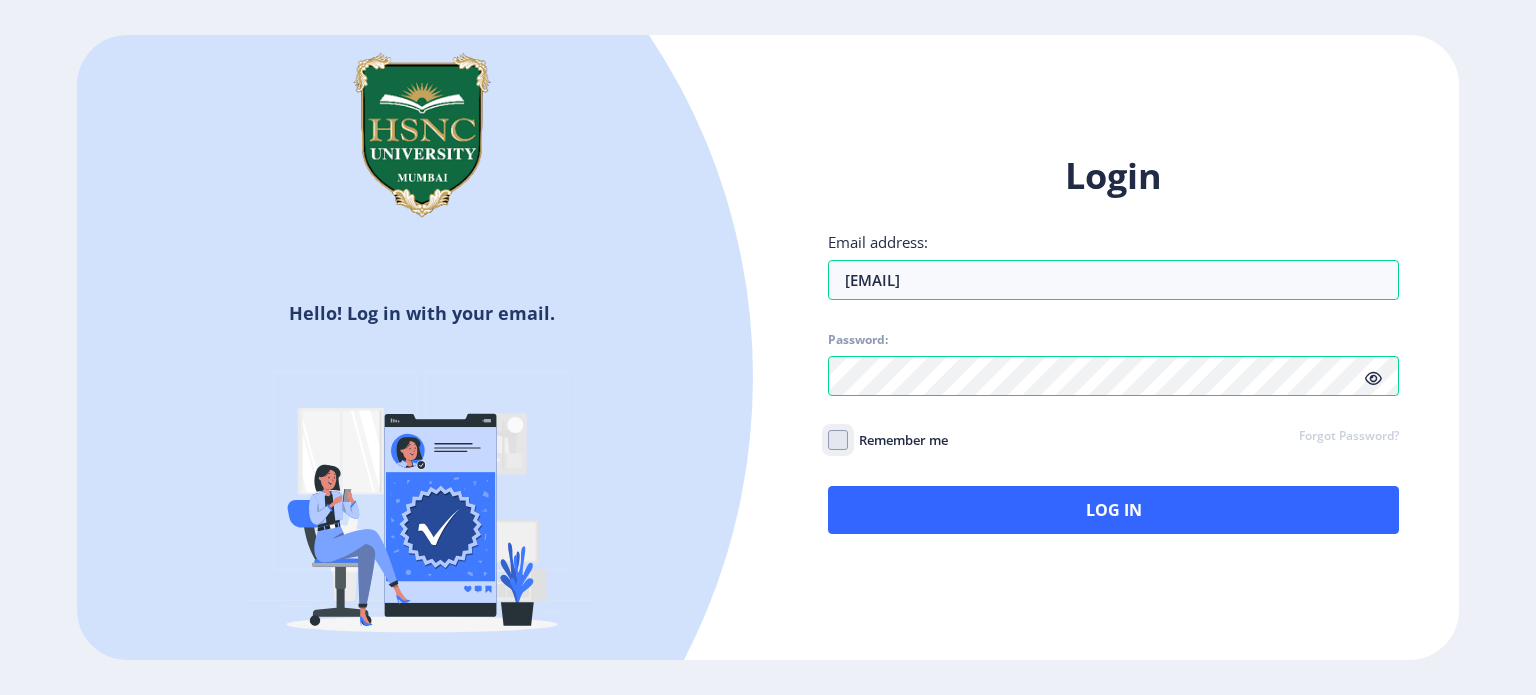 click on "Remember me" 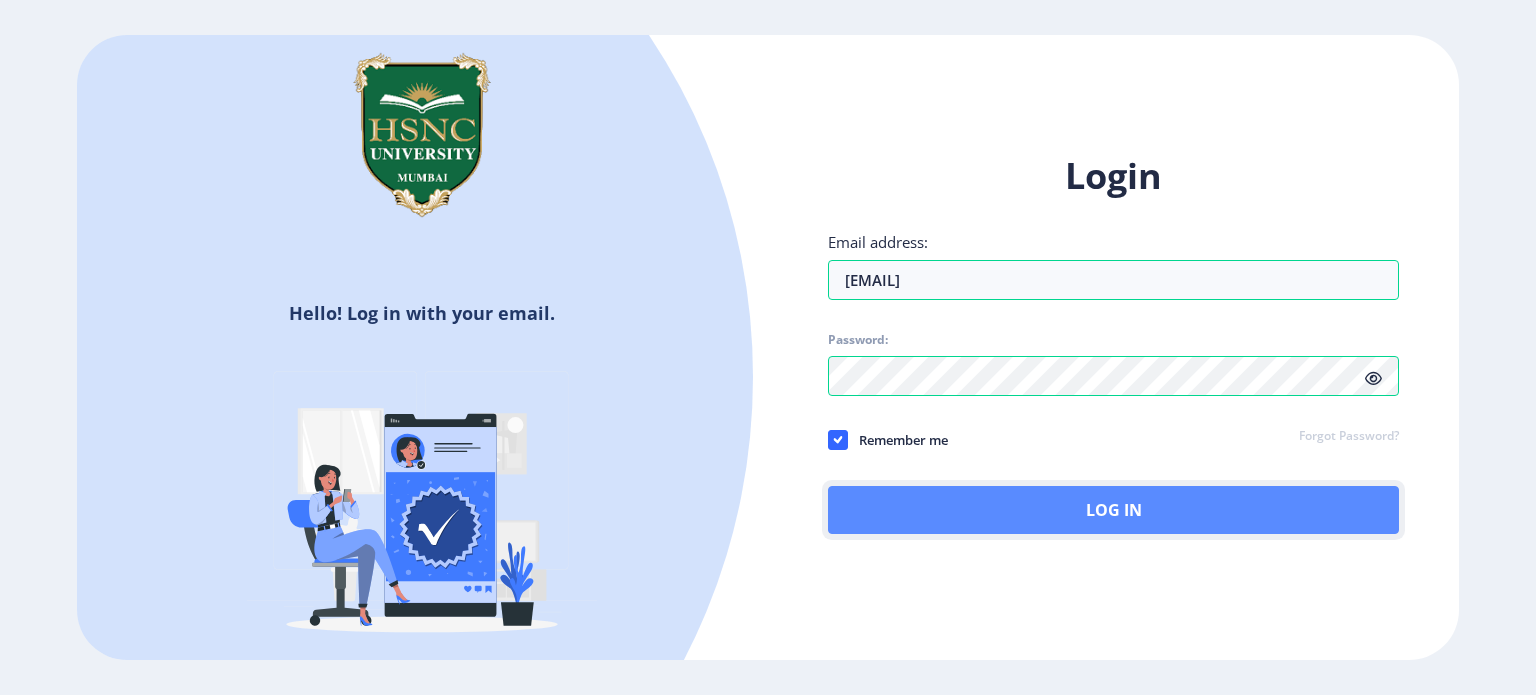 click on "Log In" 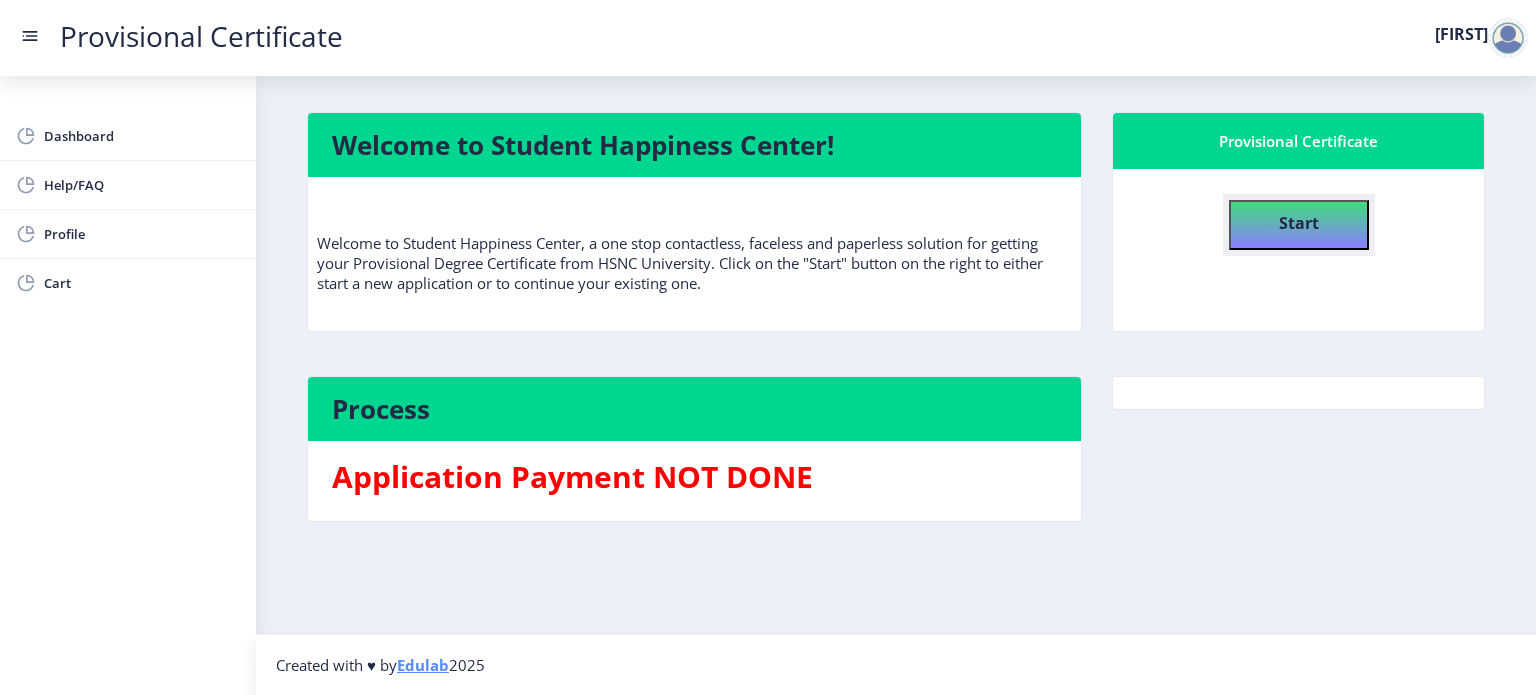 click on "Start" 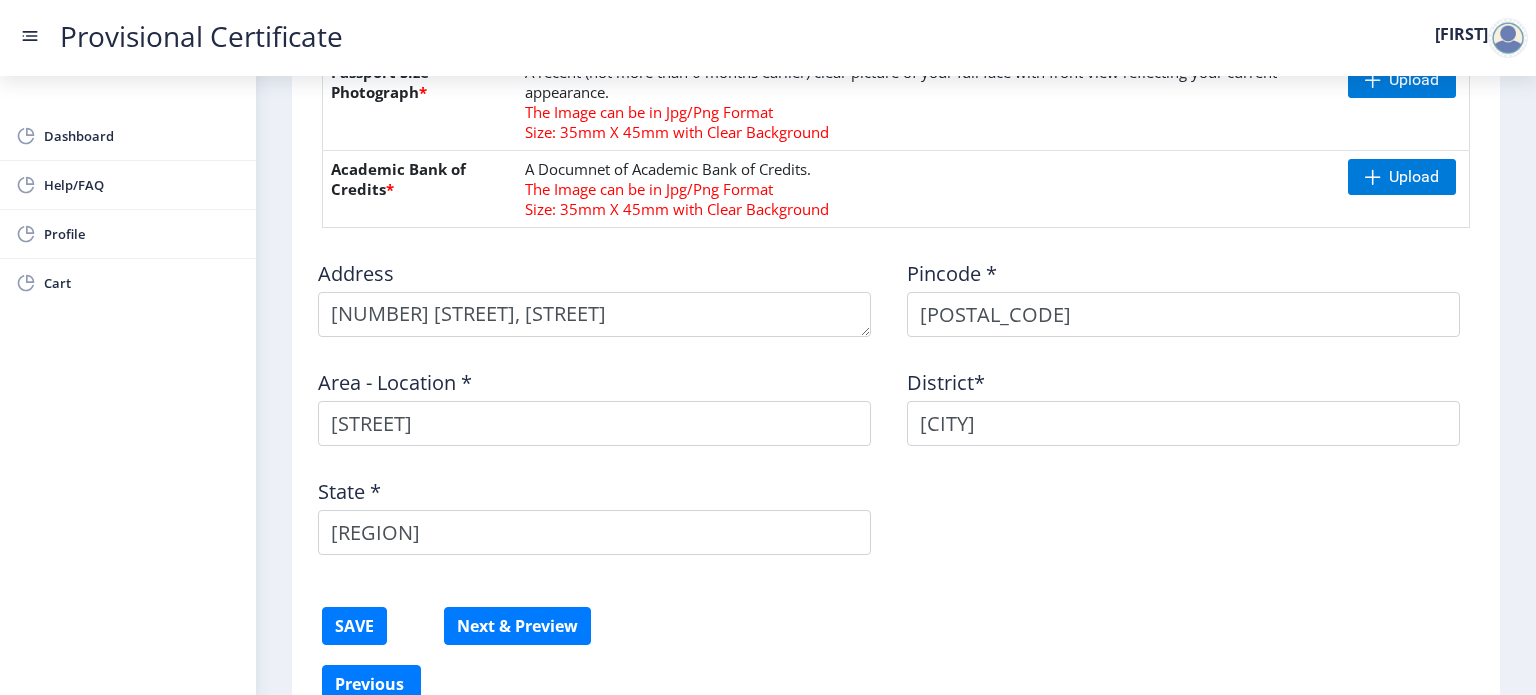 scroll, scrollTop: 779, scrollLeft: 0, axis: vertical 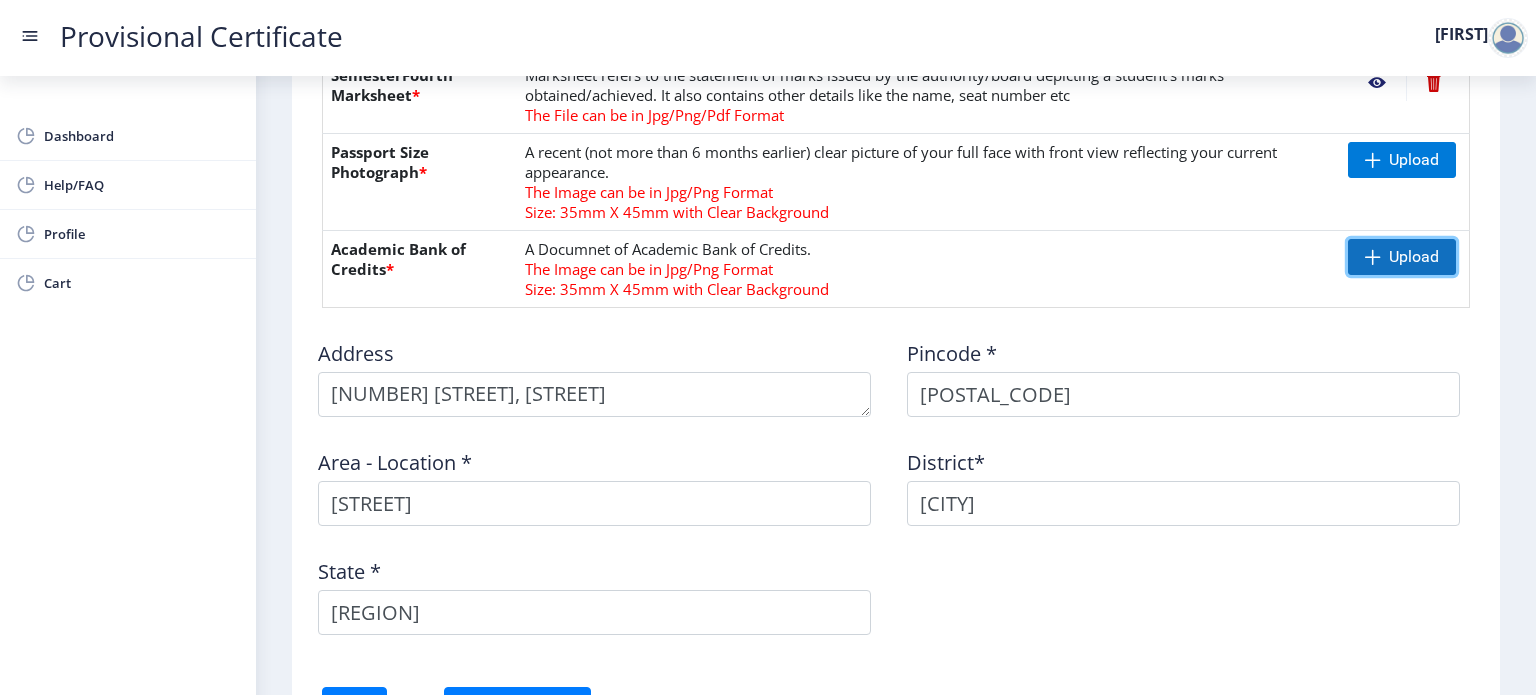 click on "Upload" 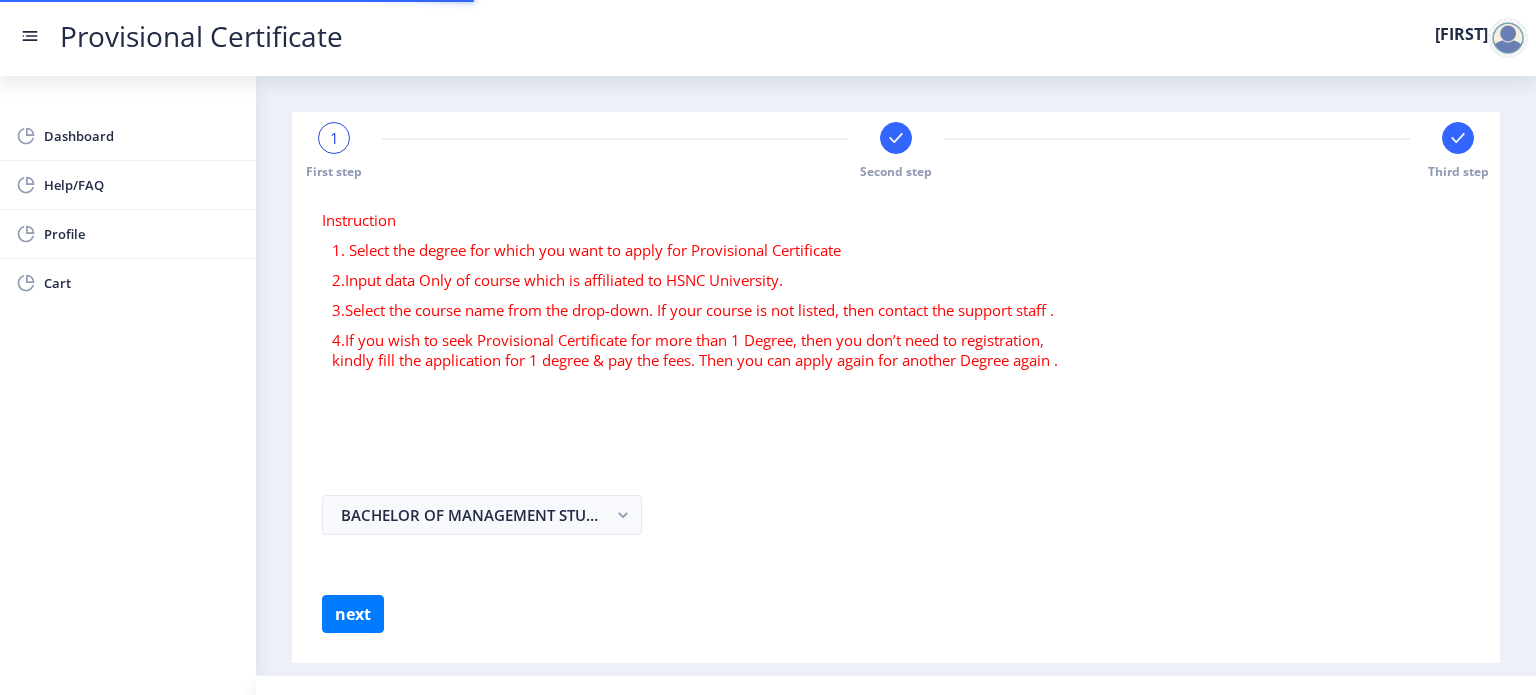 scroll, scrollTop: 0, scrollLeft: 0, axis: both 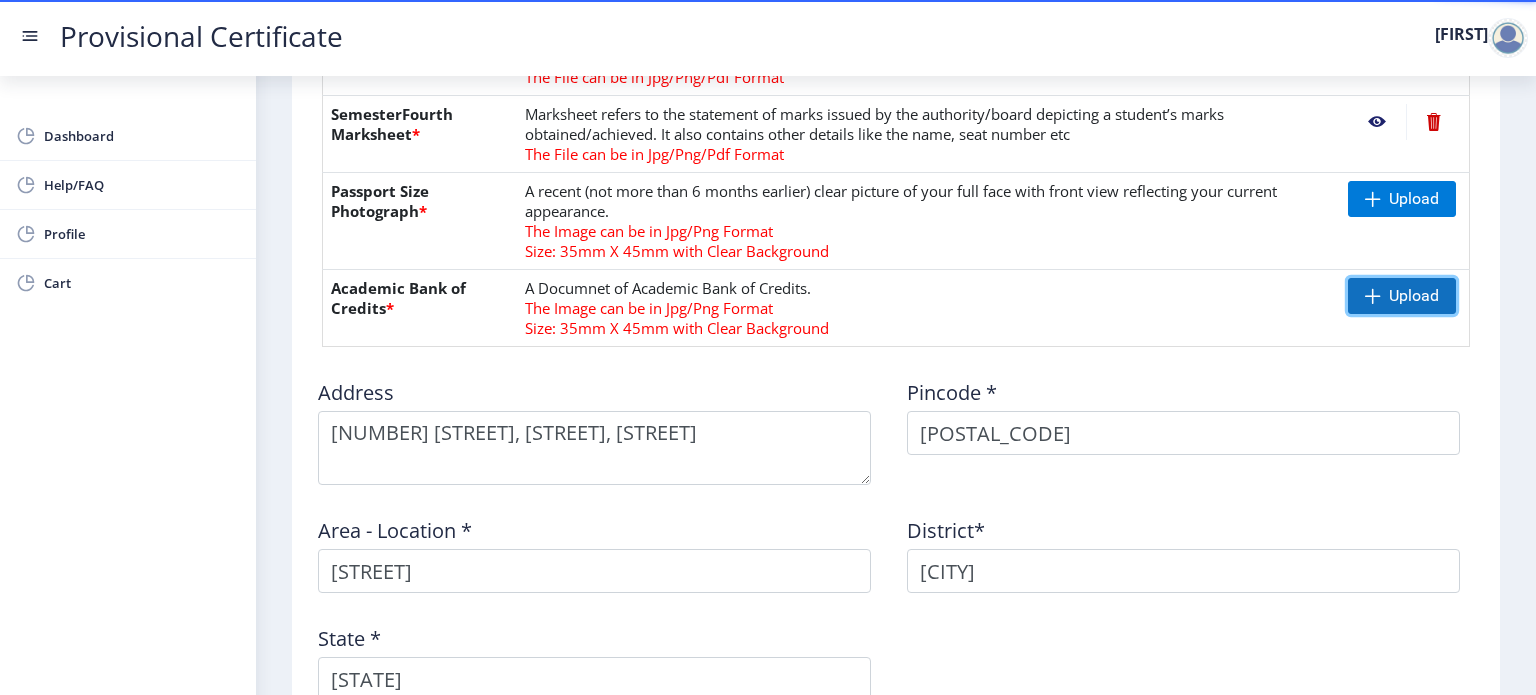 click on "Upload" 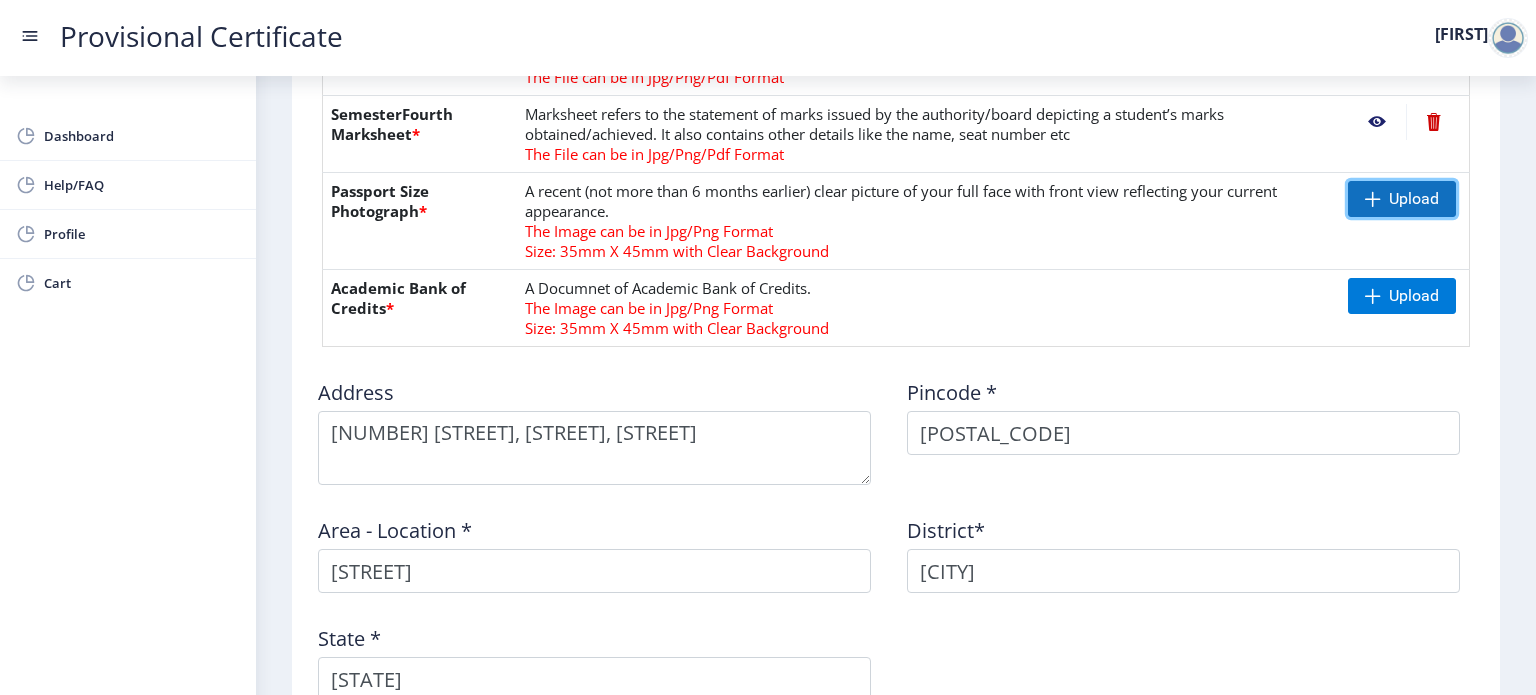 click on "Upload" 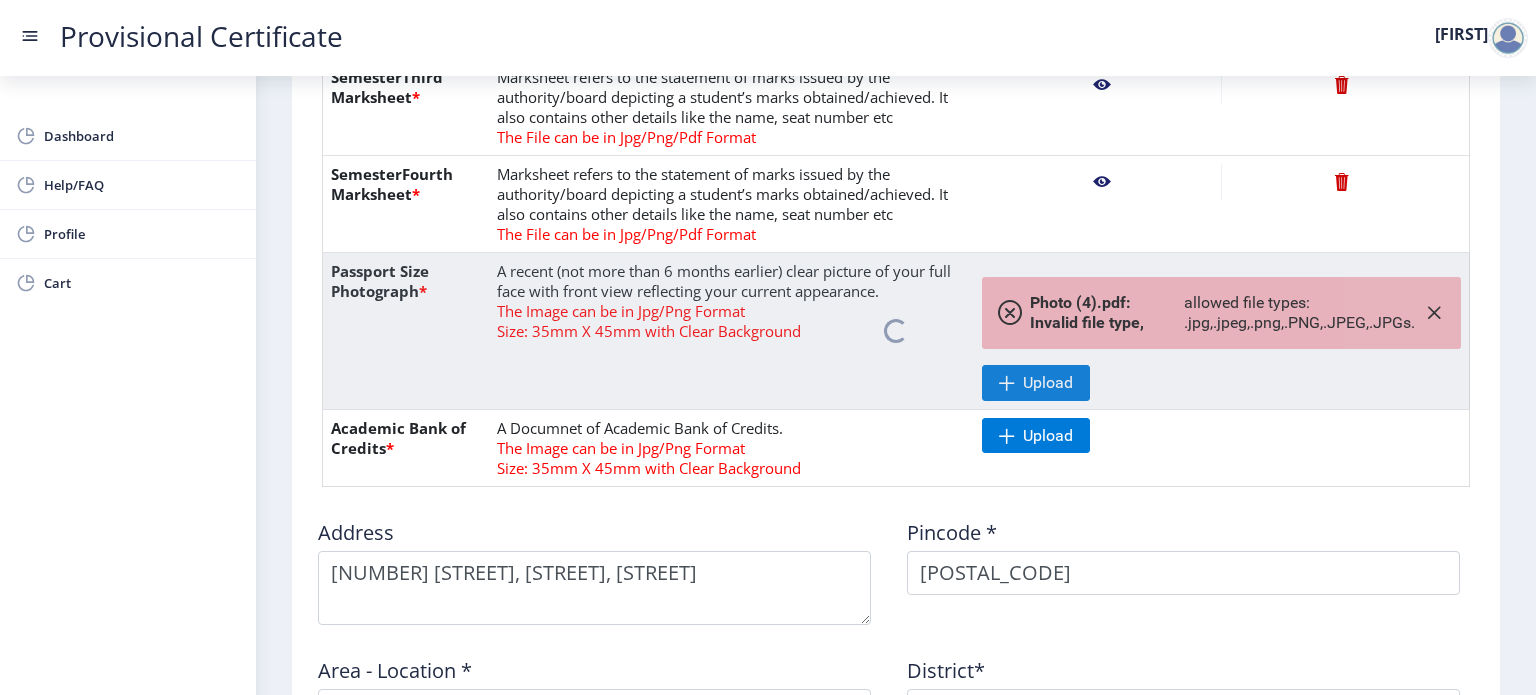 click 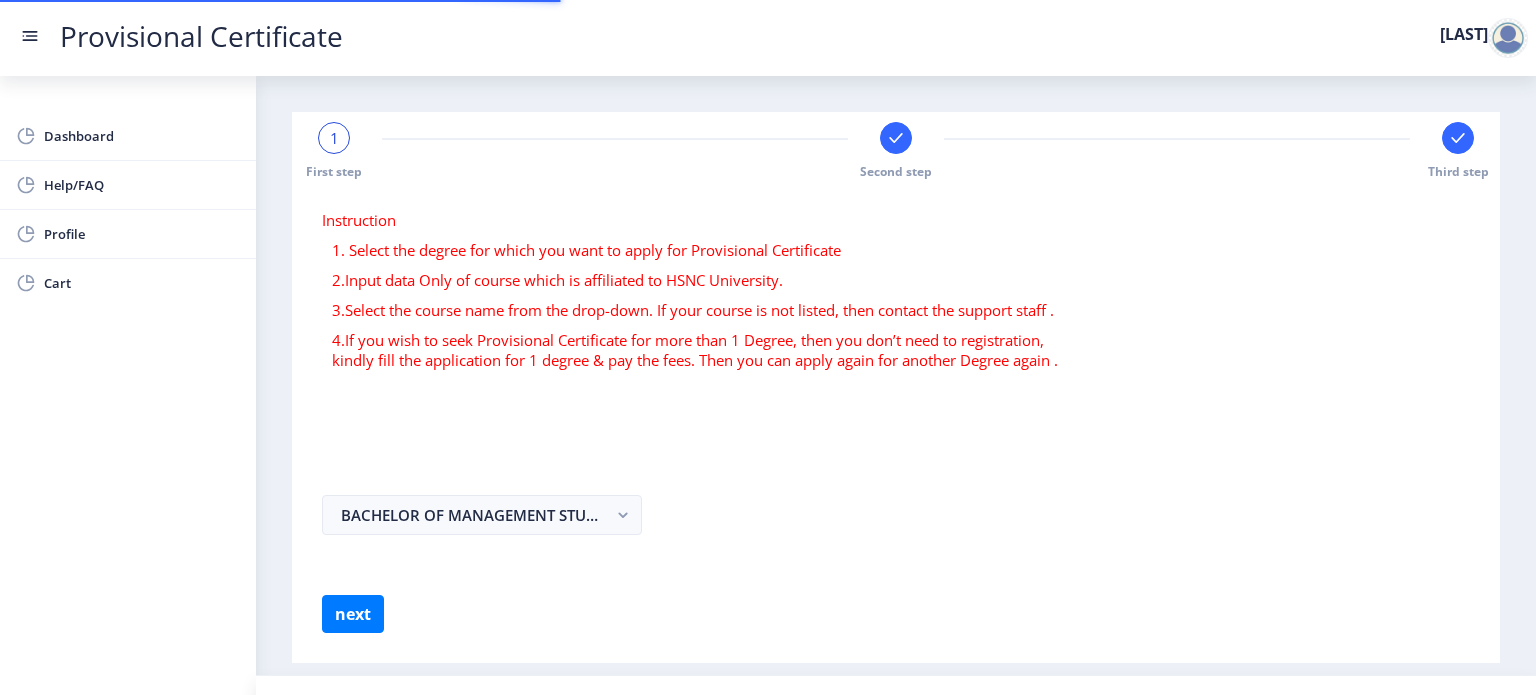scroll, scrollTop: 0, scrollLeft: 0, axis: both 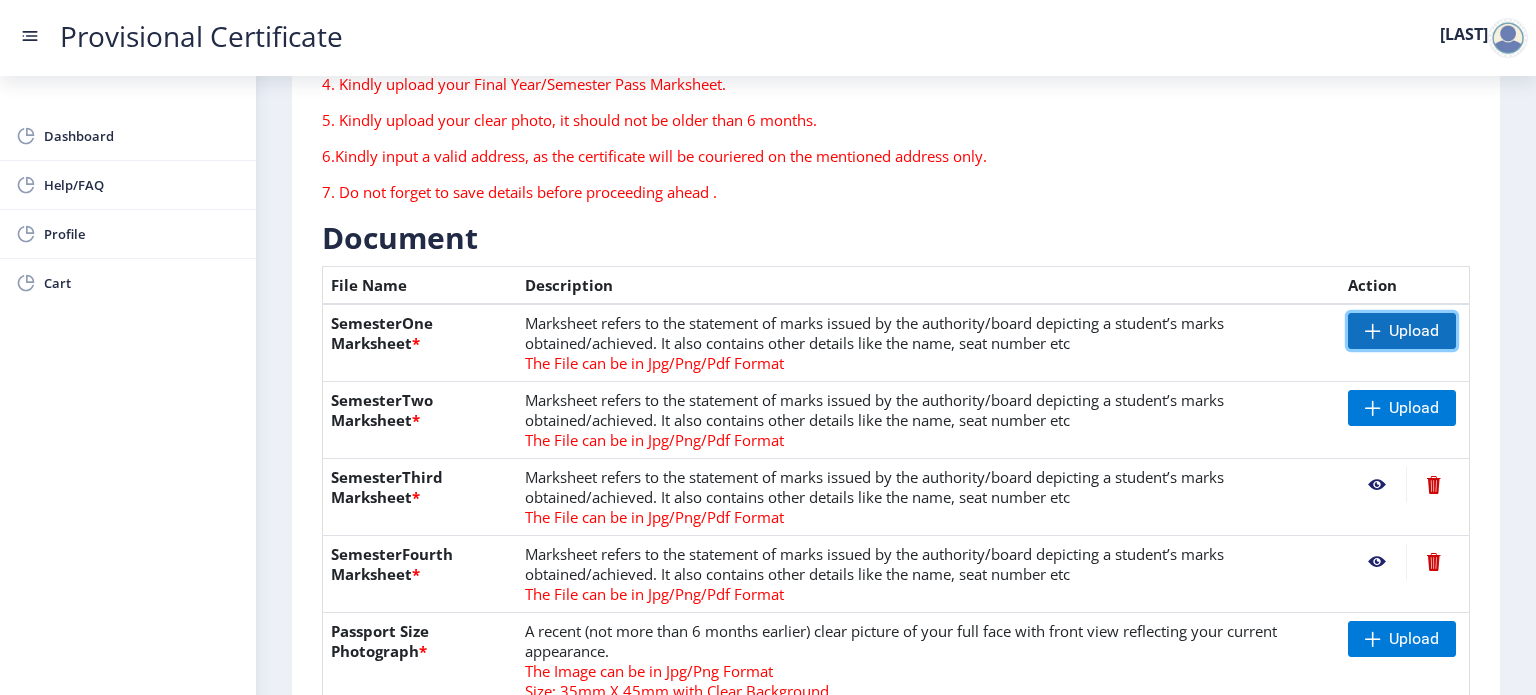 click on "Upload" 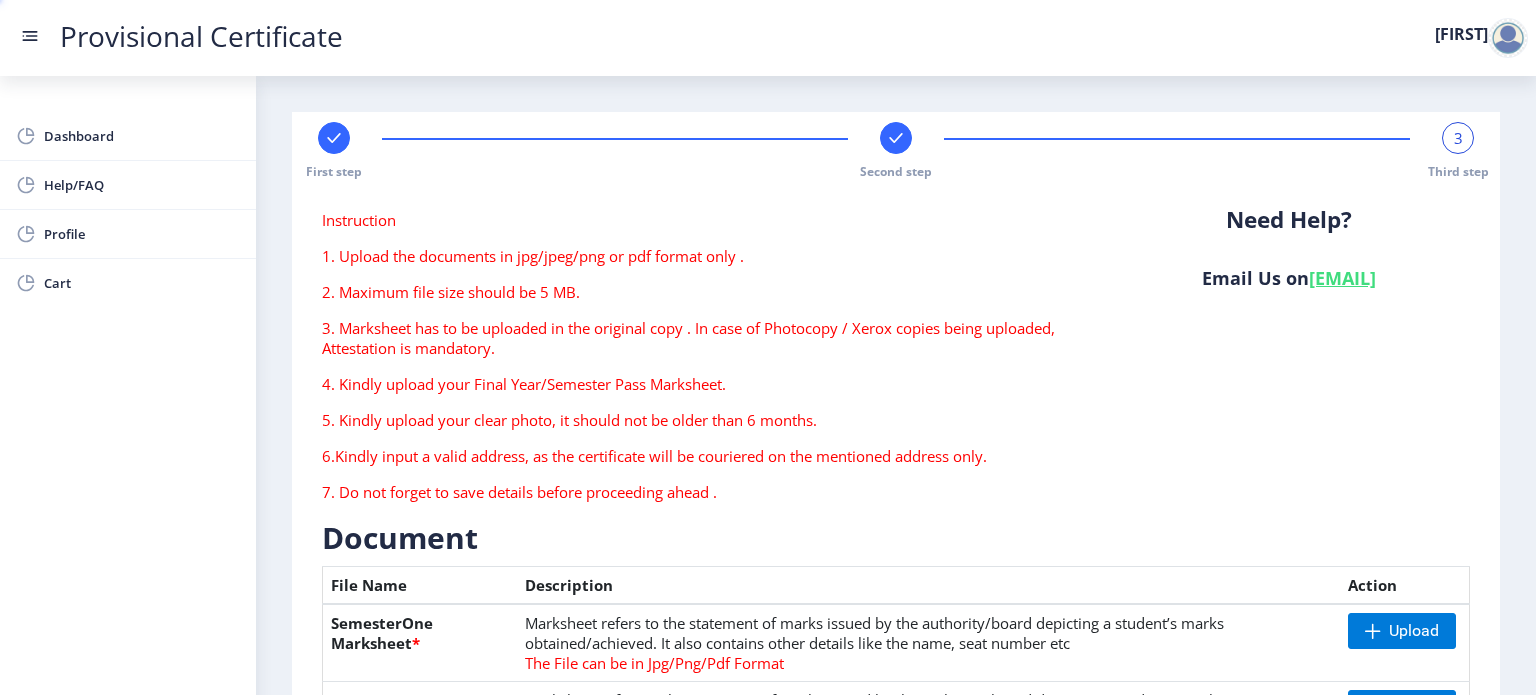 scroll, scrollTop: 0, scrollLeft: 0, axis: both 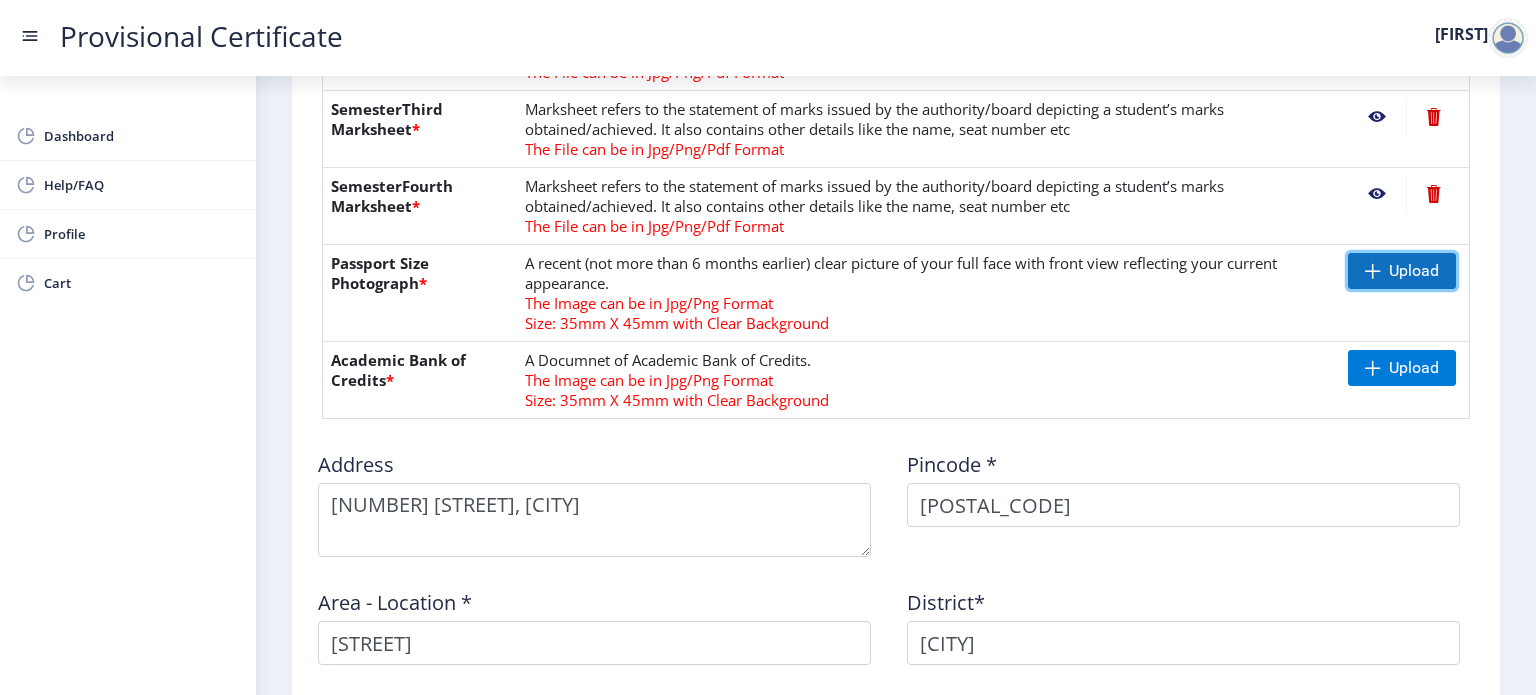 click on "Upload" 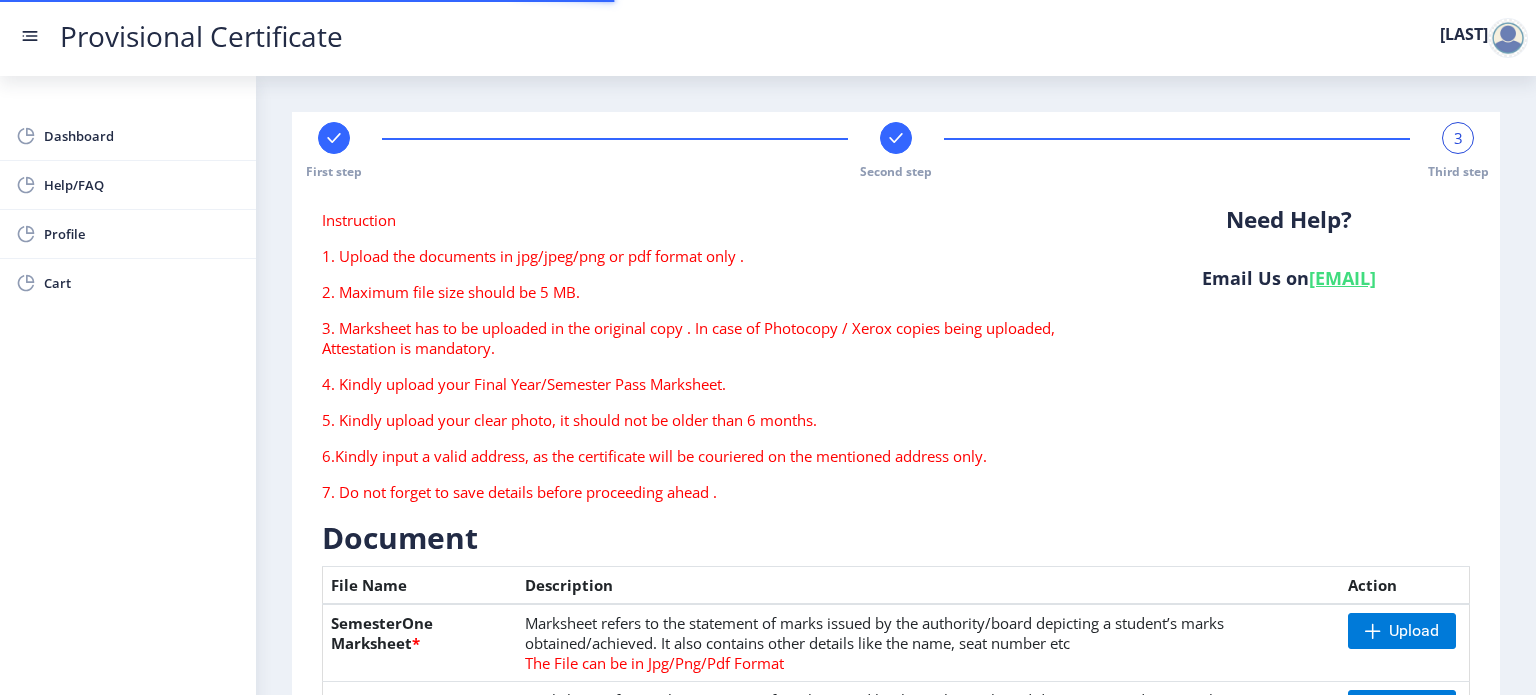 scroll, scrollTop: 0, scrollLeft: 0, axis: both 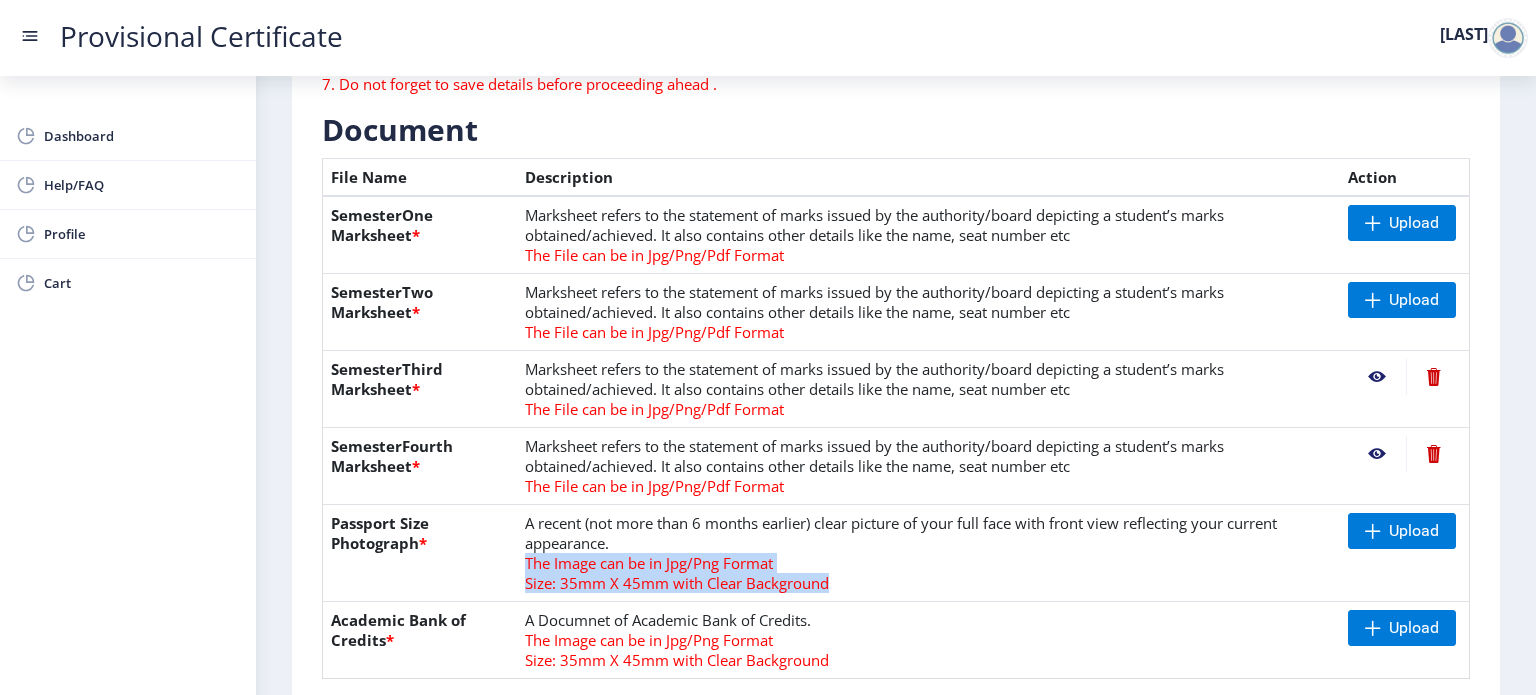 drag, startPoint x: 528, startPoint y: 559, endPoint x: 839, endPoint y: 592, distance: 312.7459 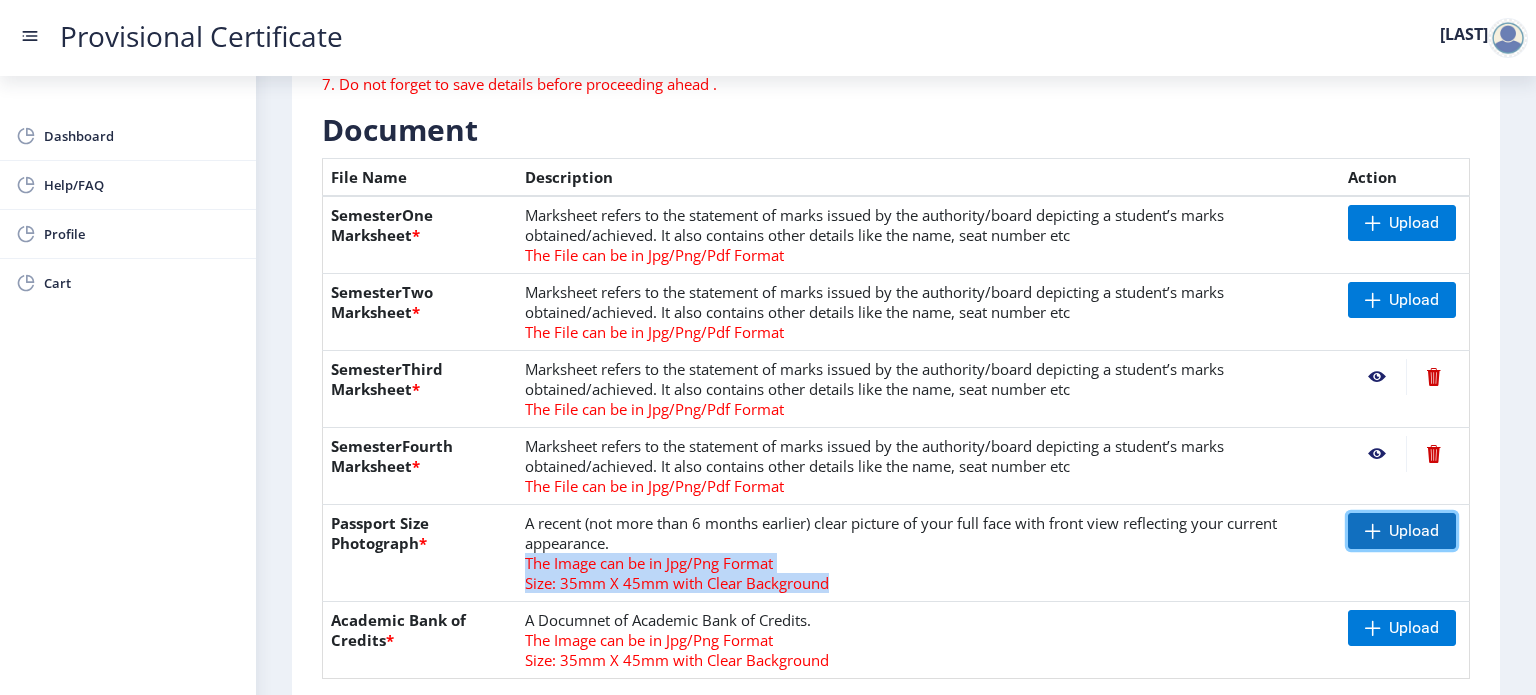 click on "Upload" 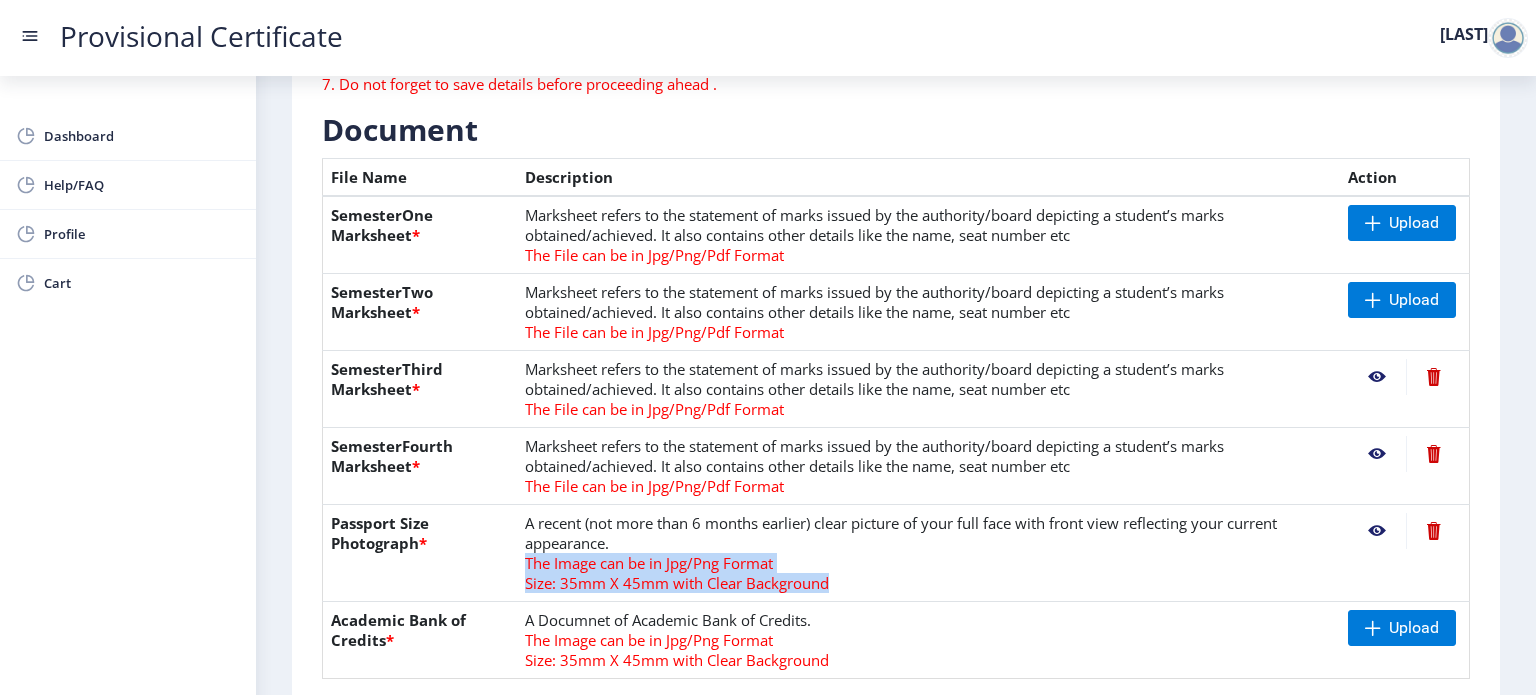 scroll, scrollTop: 623, scrollLeft: 0, axis: vertical 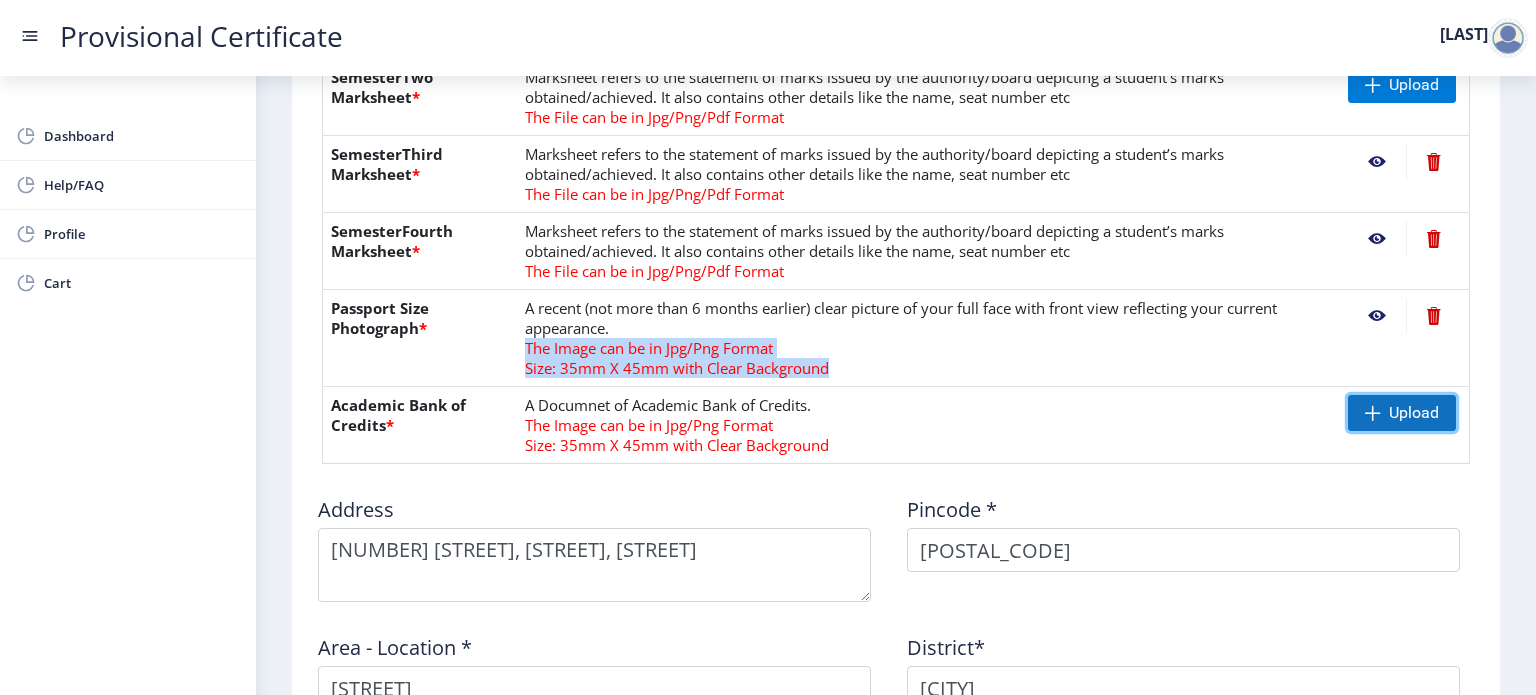 click 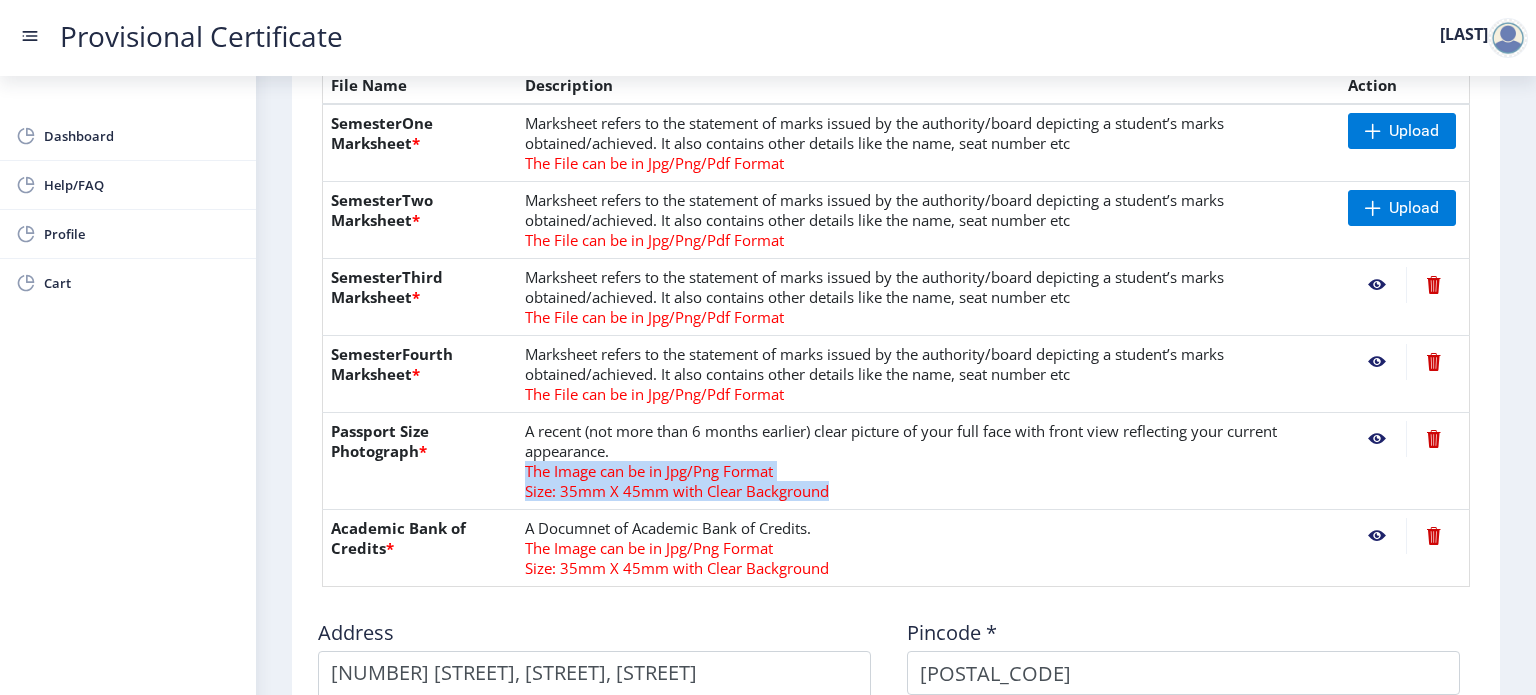 scroll, scrollTop: 358, scrollLeft: 0, axis: vertical 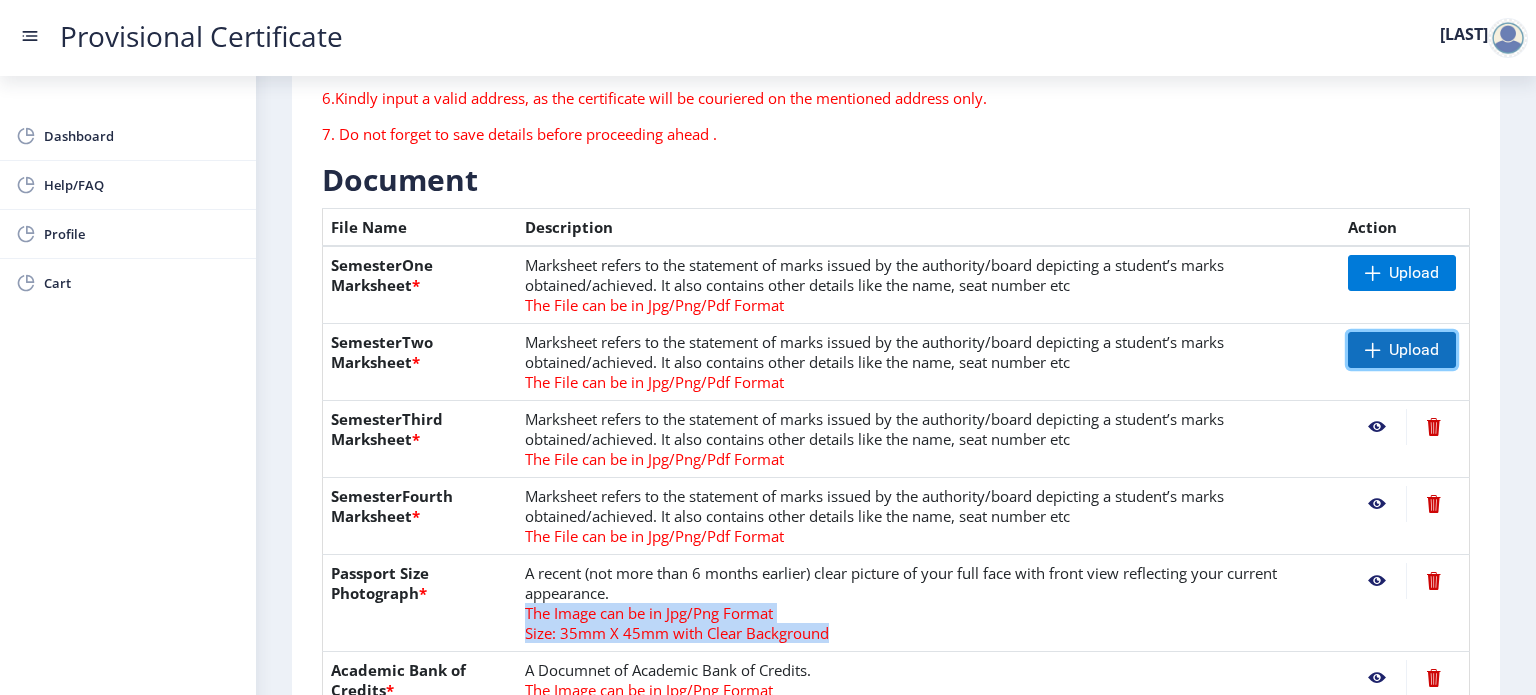 click on "Upload" 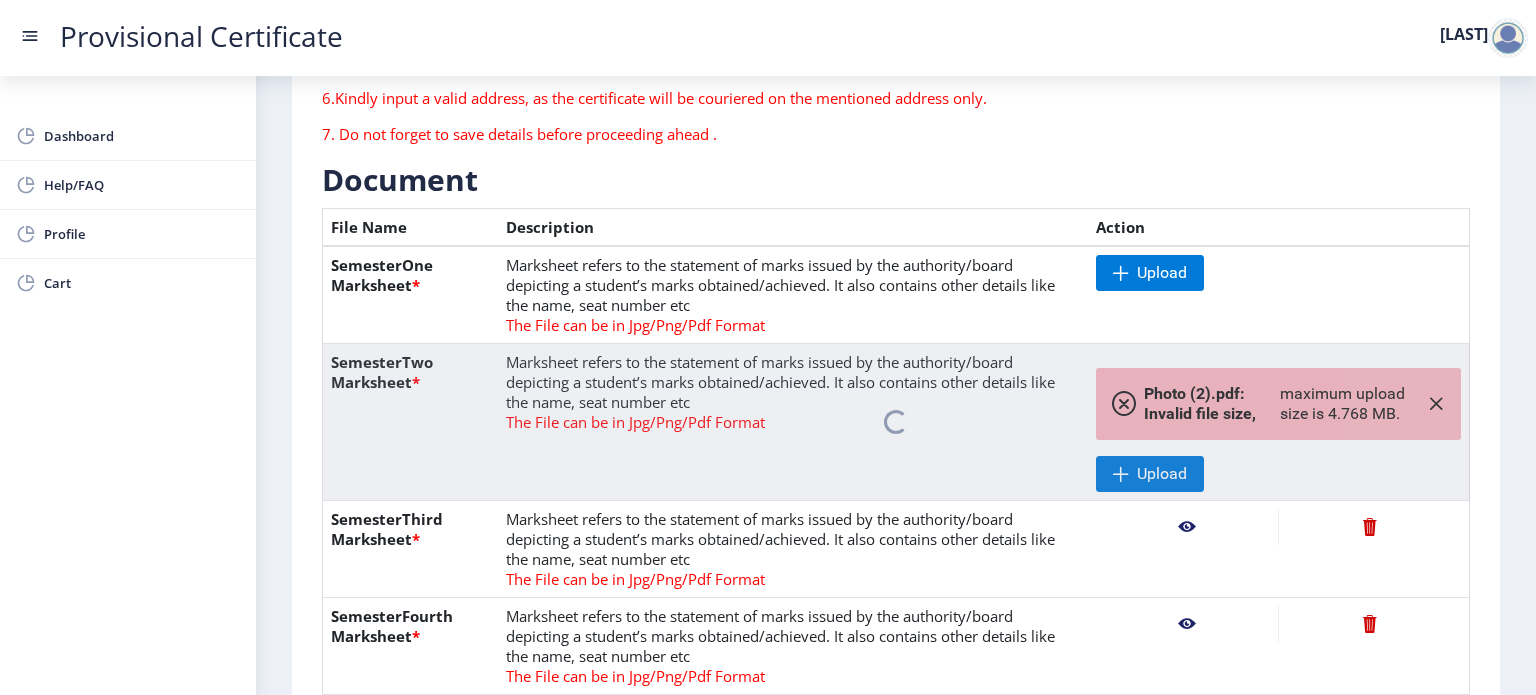 click 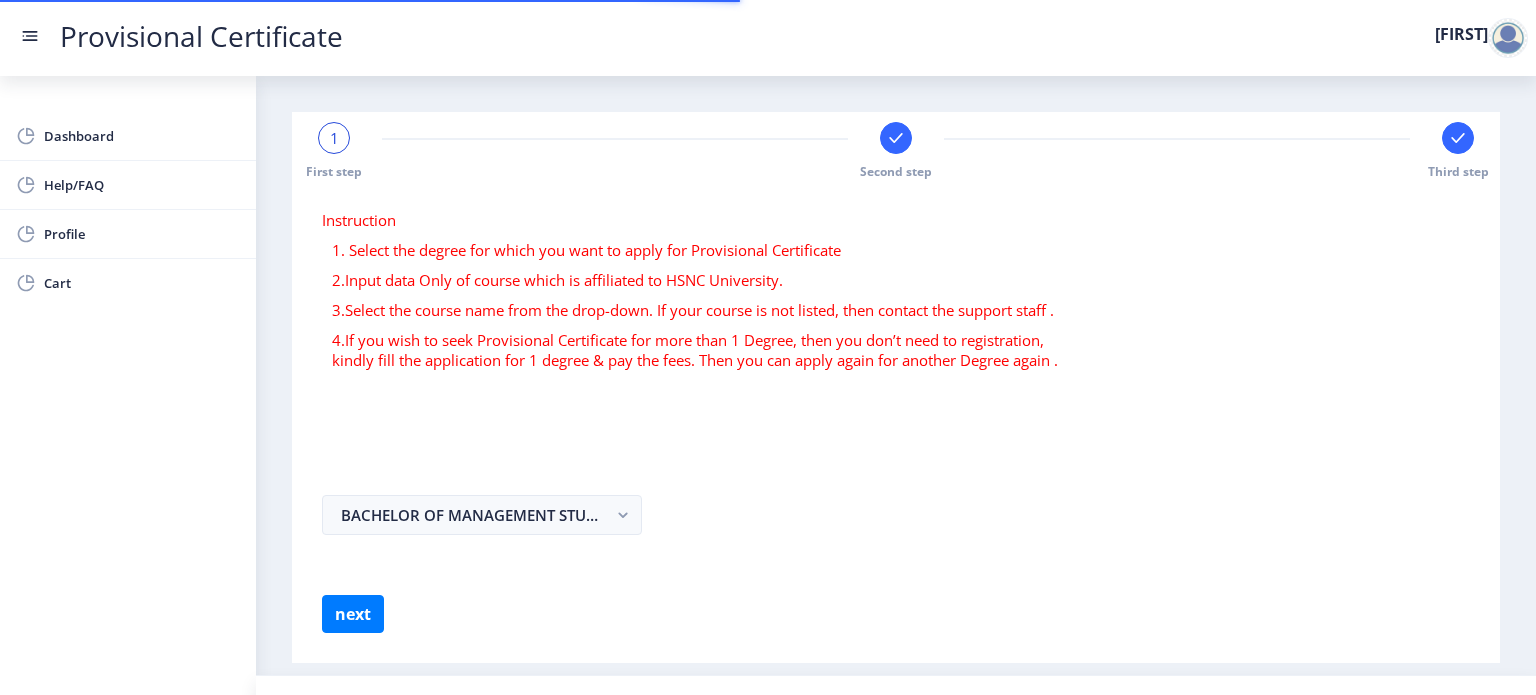 scroll, scrollTop: 0, scrollLeft: 0, axis: both 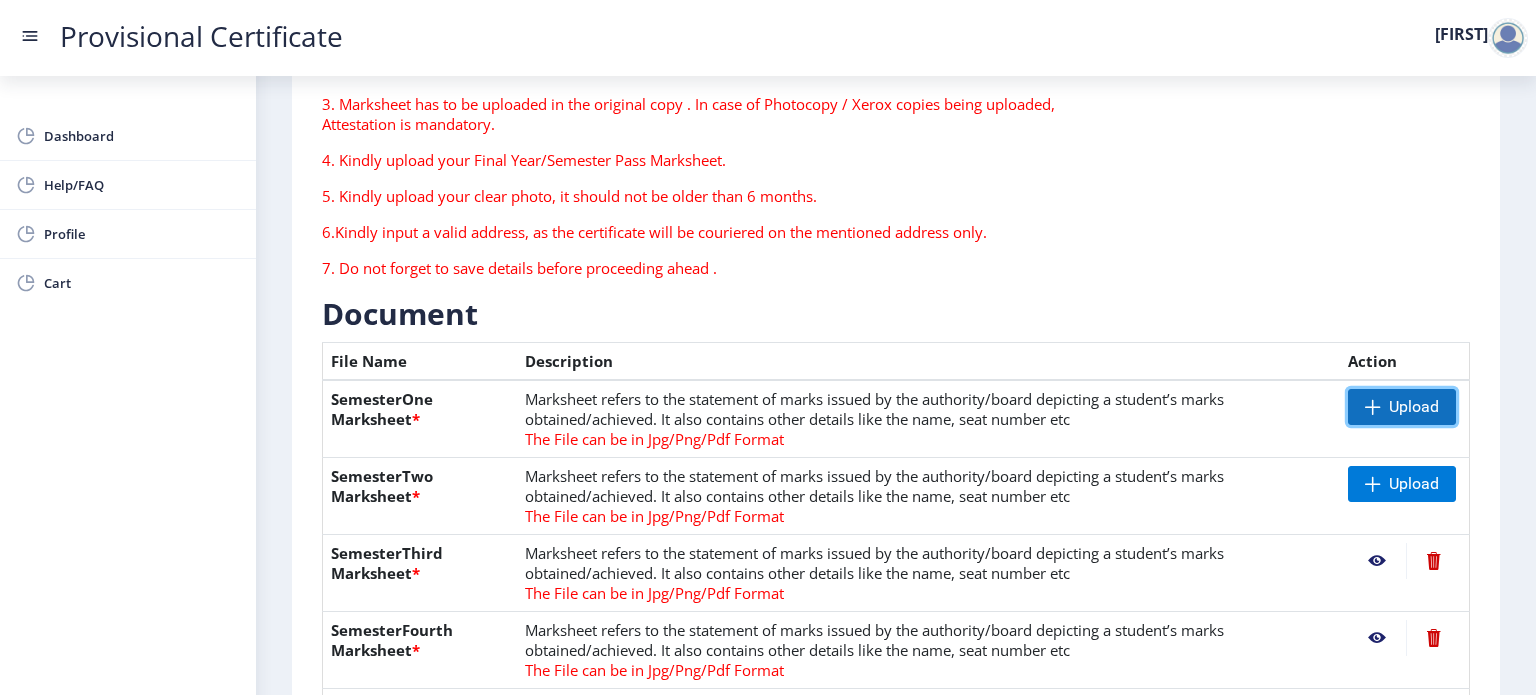 click on "Upload" 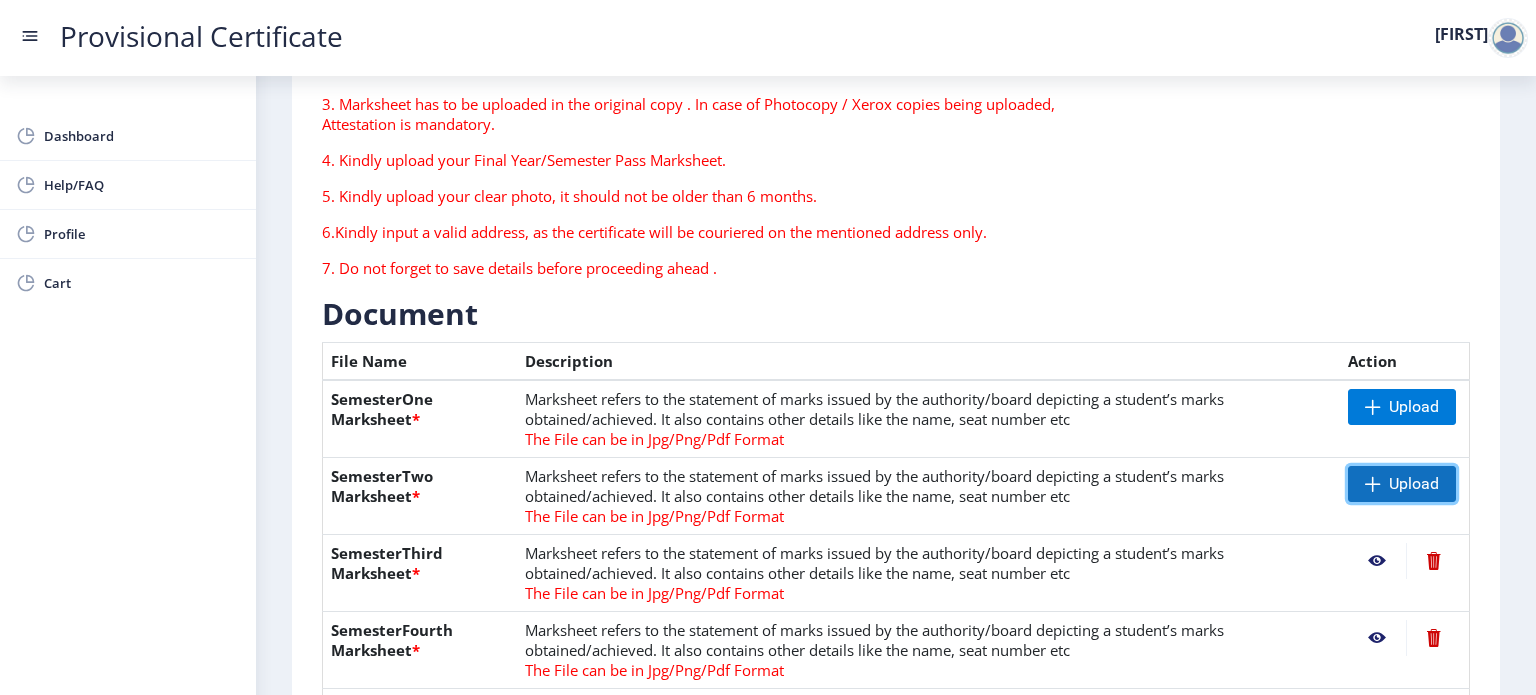 click on "Upload" 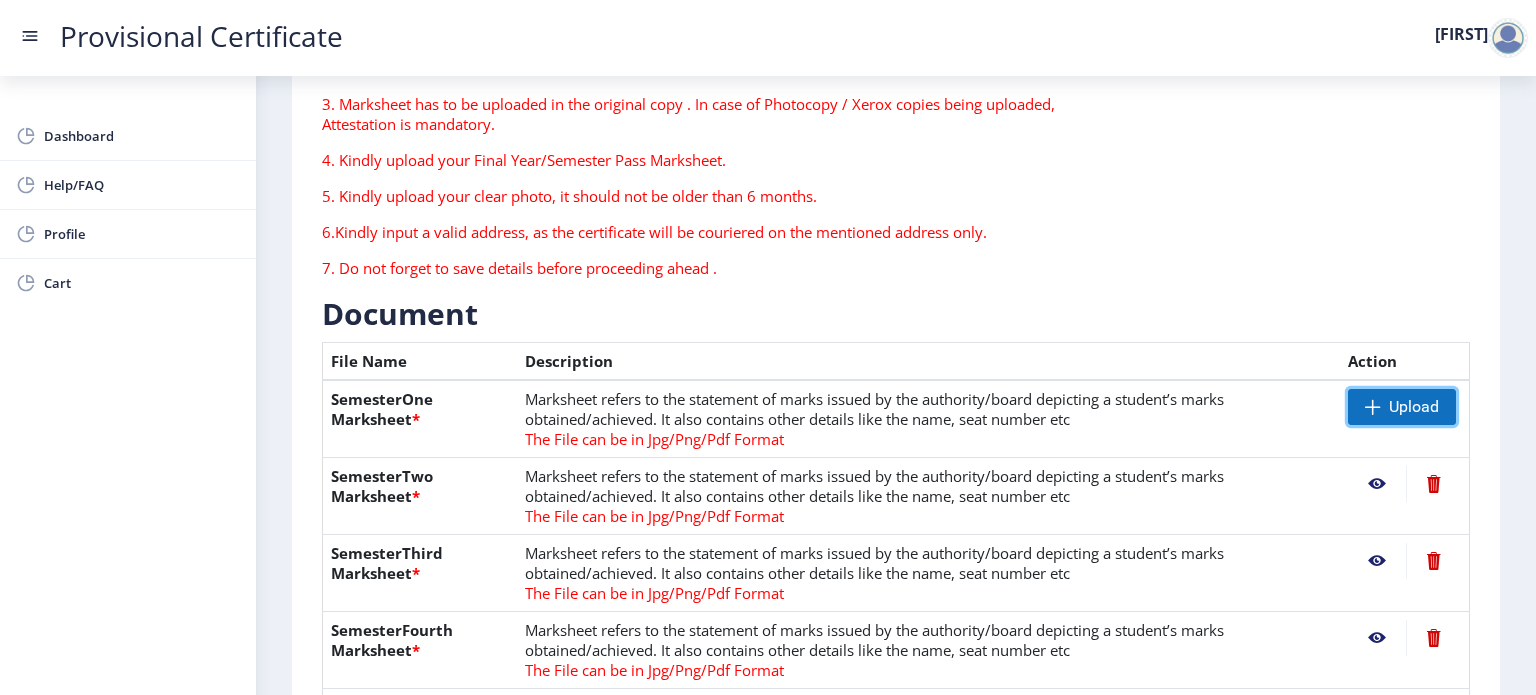click on "Upload" 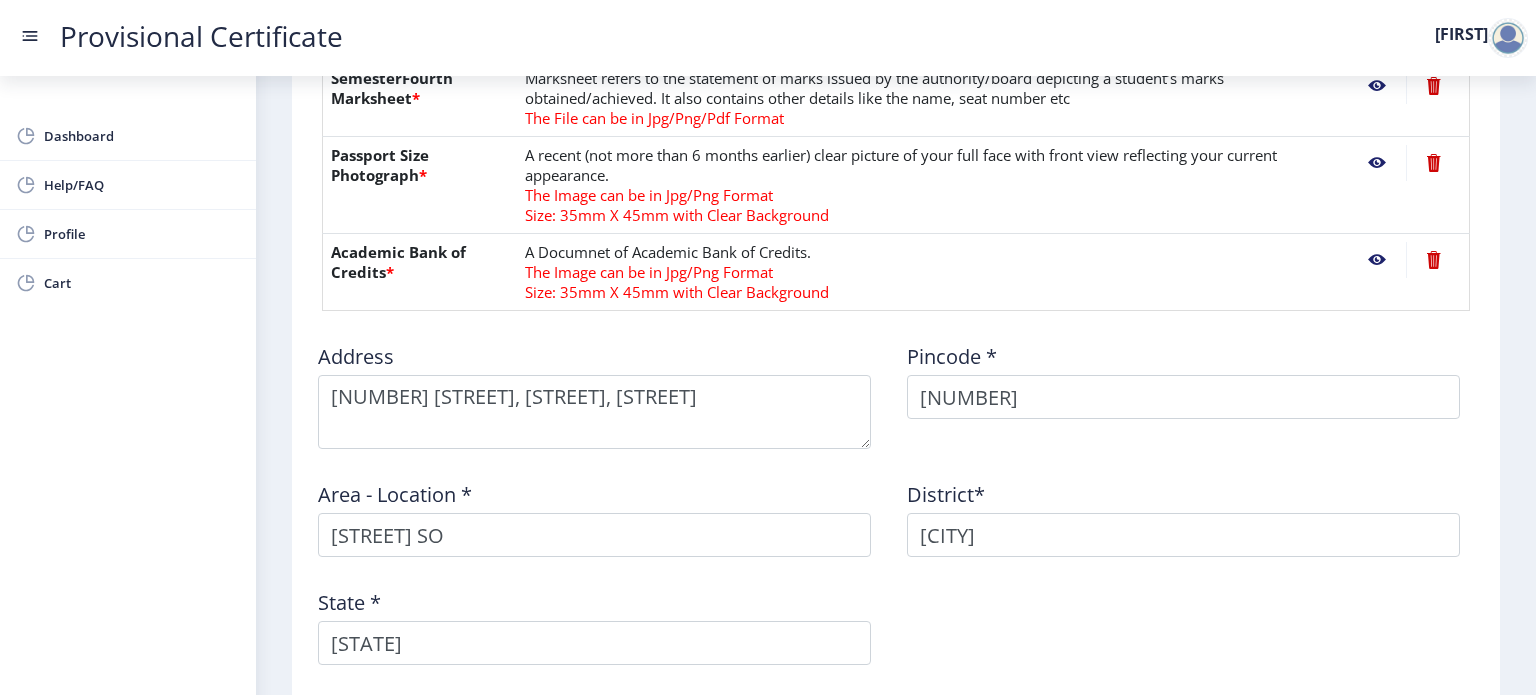 scroll, scrollTop: 993, scrollLeft: 0, axis: vertical 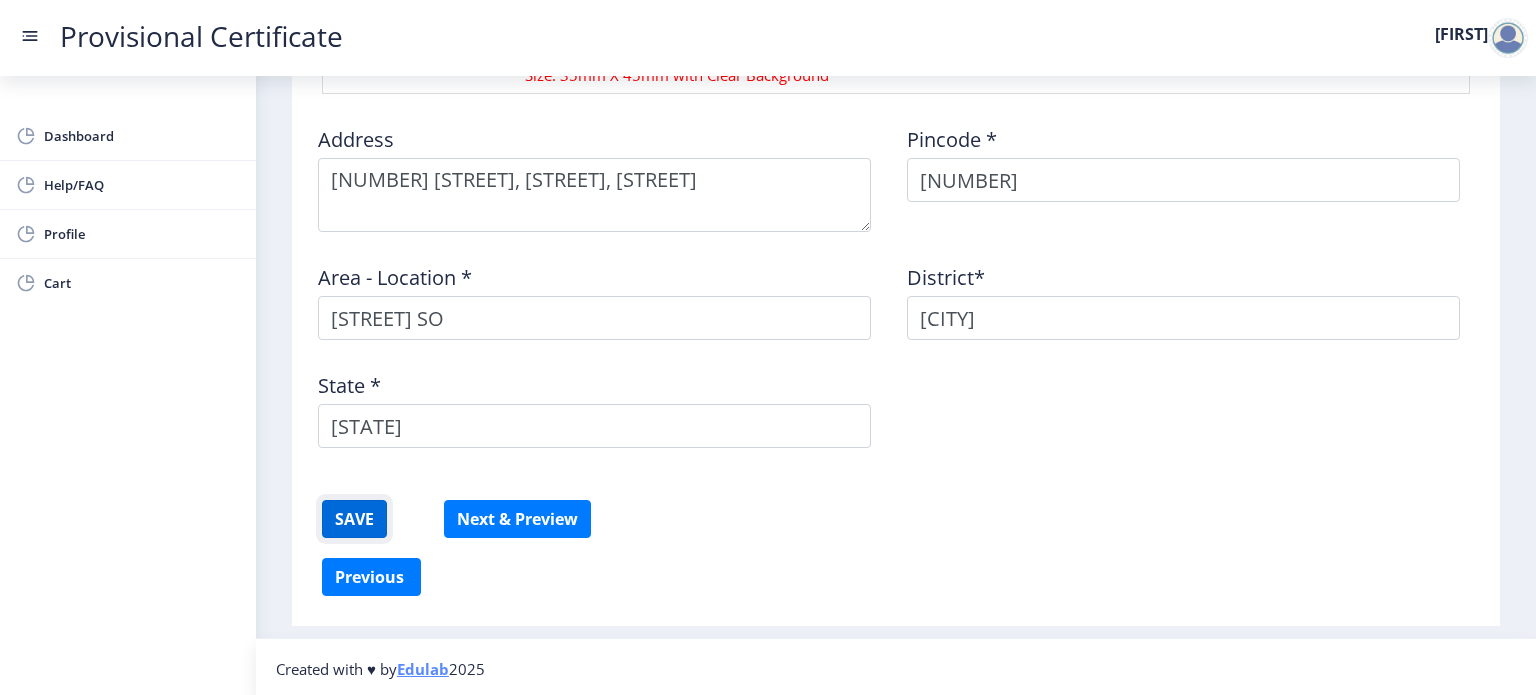 click on "SAVE" 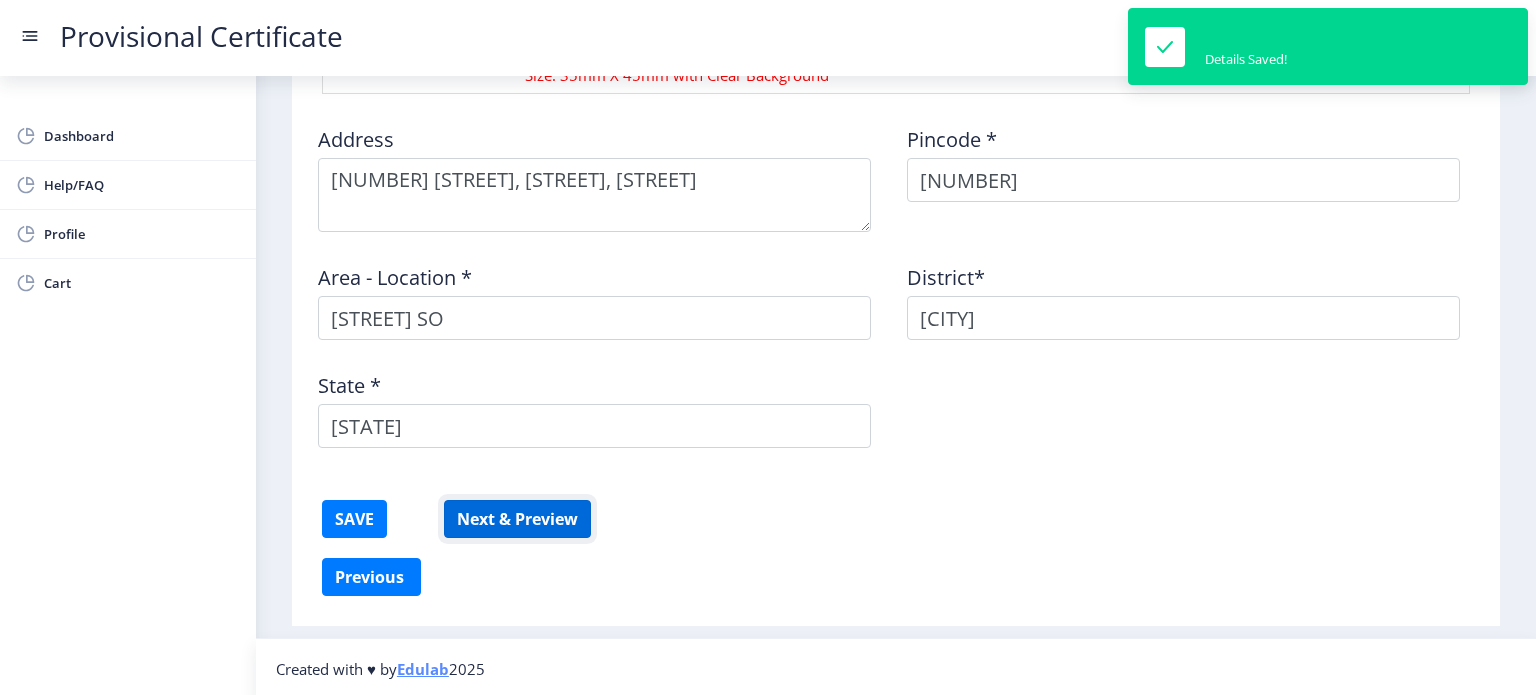 click on "Next & Preview" 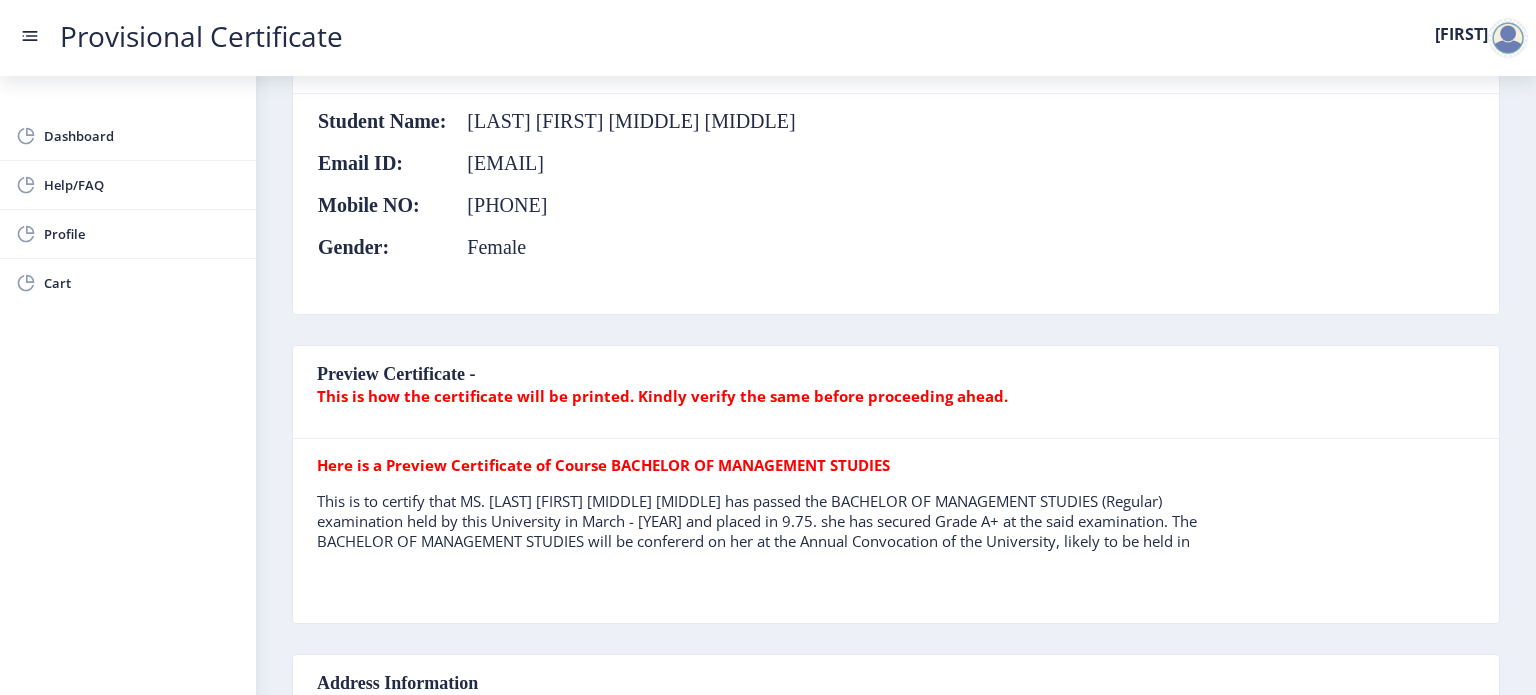 scroll, scrollTop: 0, scrollLeft: 0, axis: both 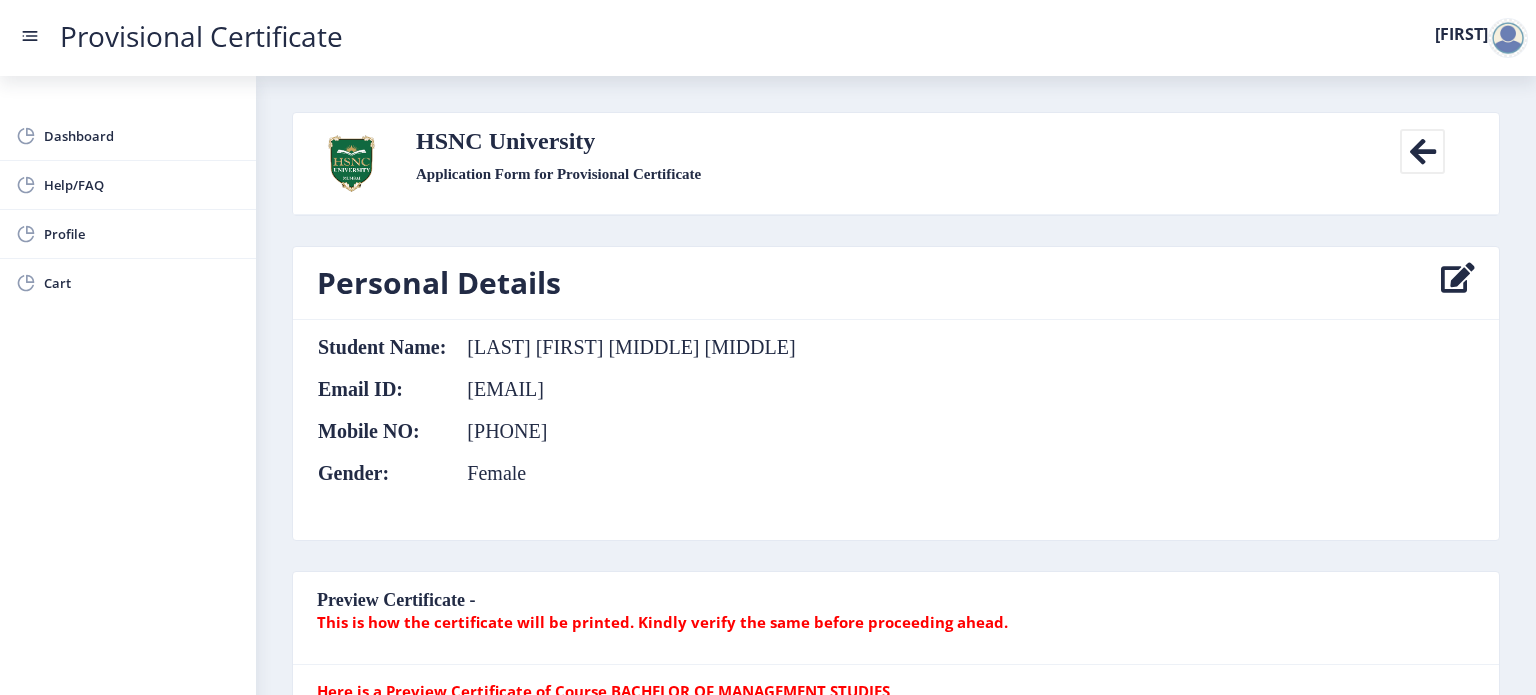 click 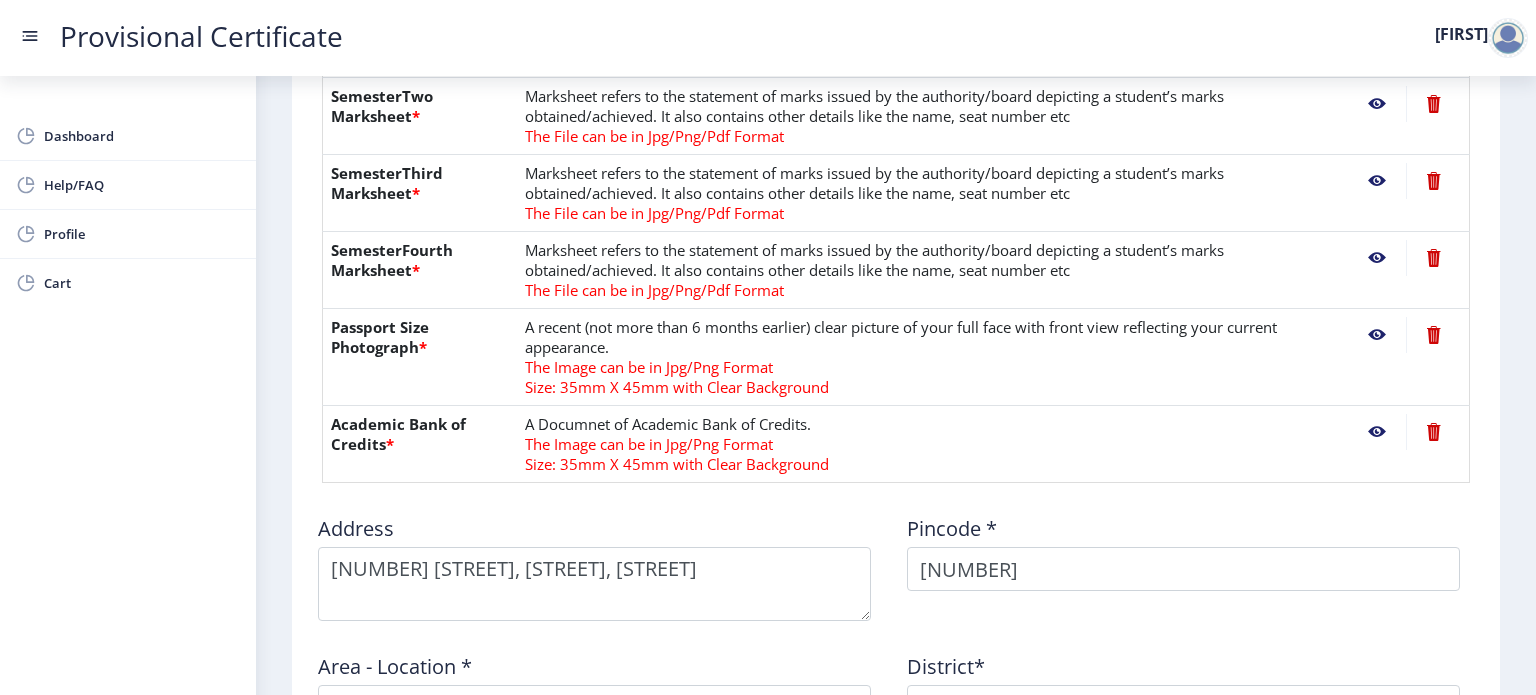 scroll, scrollTop: 993, scrollLeft: 0, axis: vertical 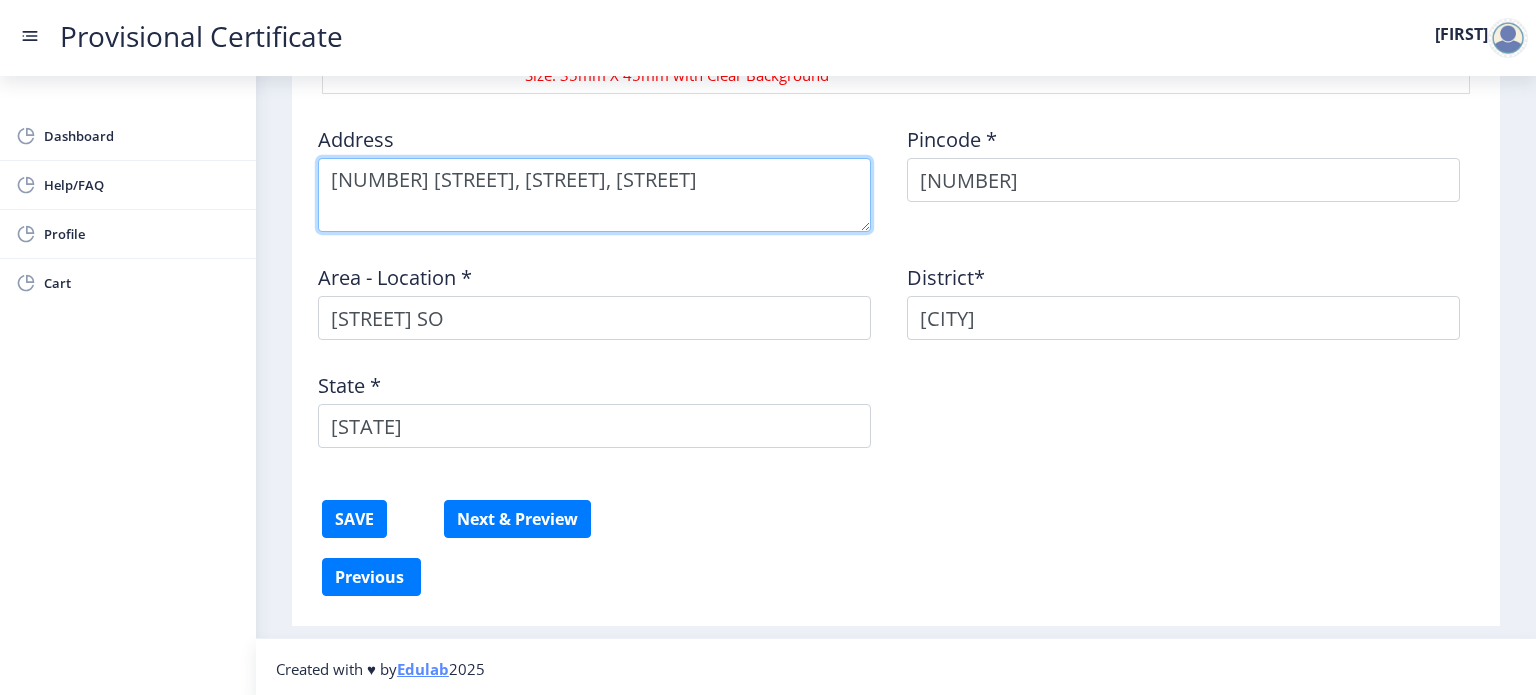click at bounding box center (594, 195) 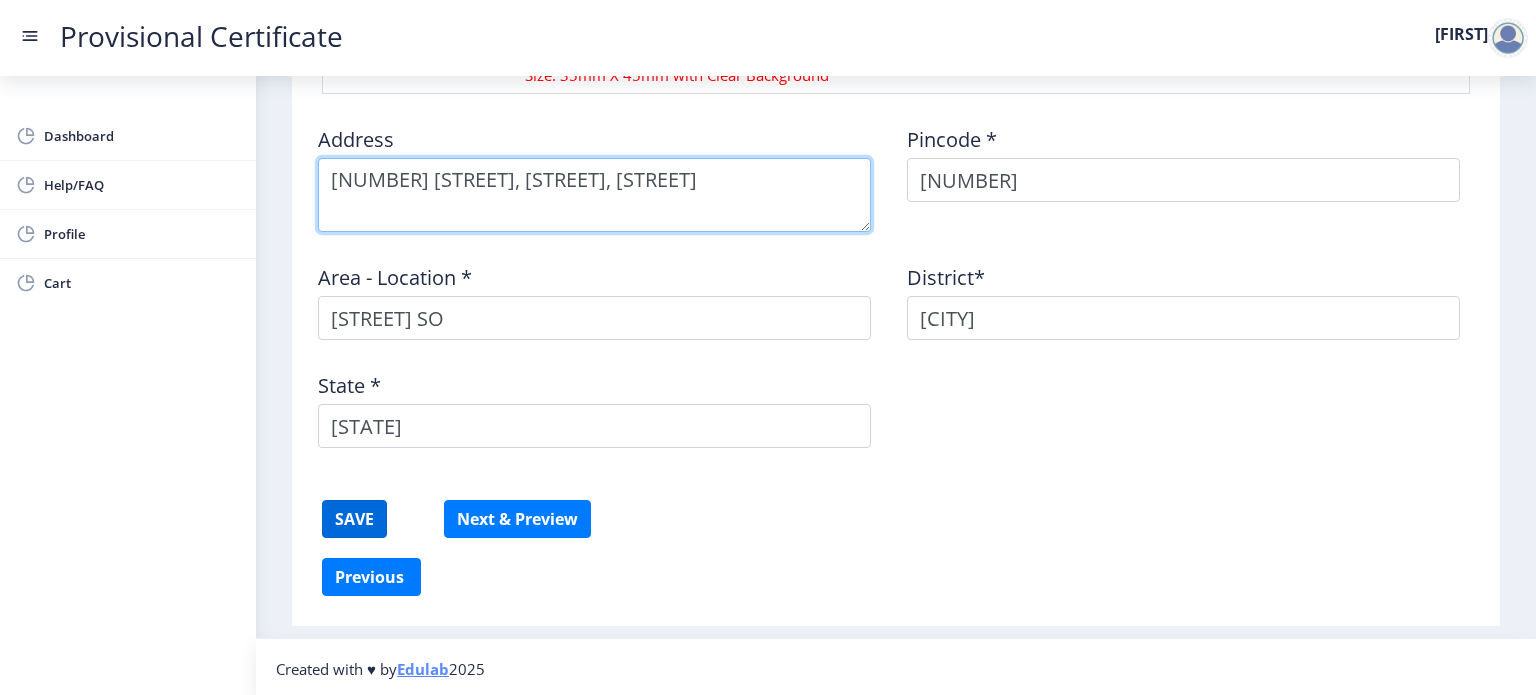 type on "[NUMBER] [LETTER]-[LETTER] [STREET], [STREET]" 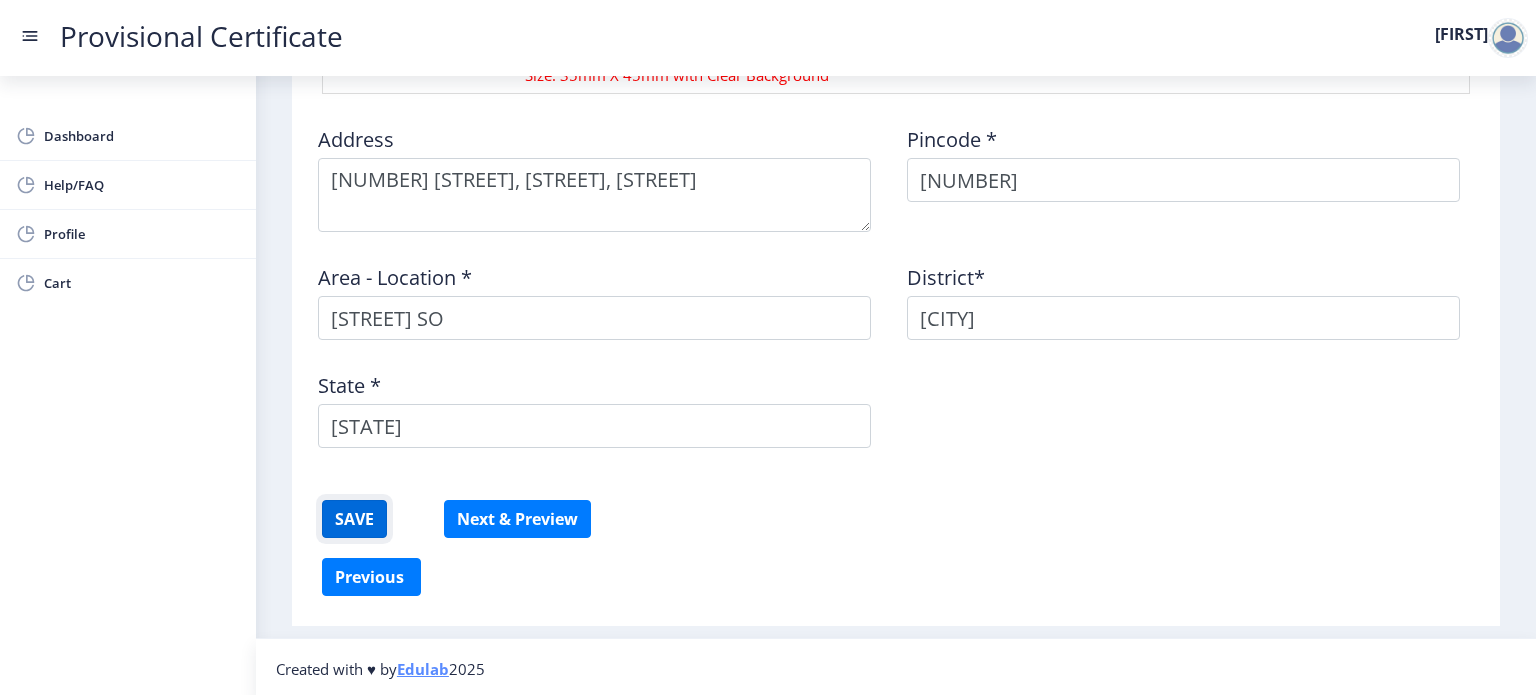 click on "SAVE" 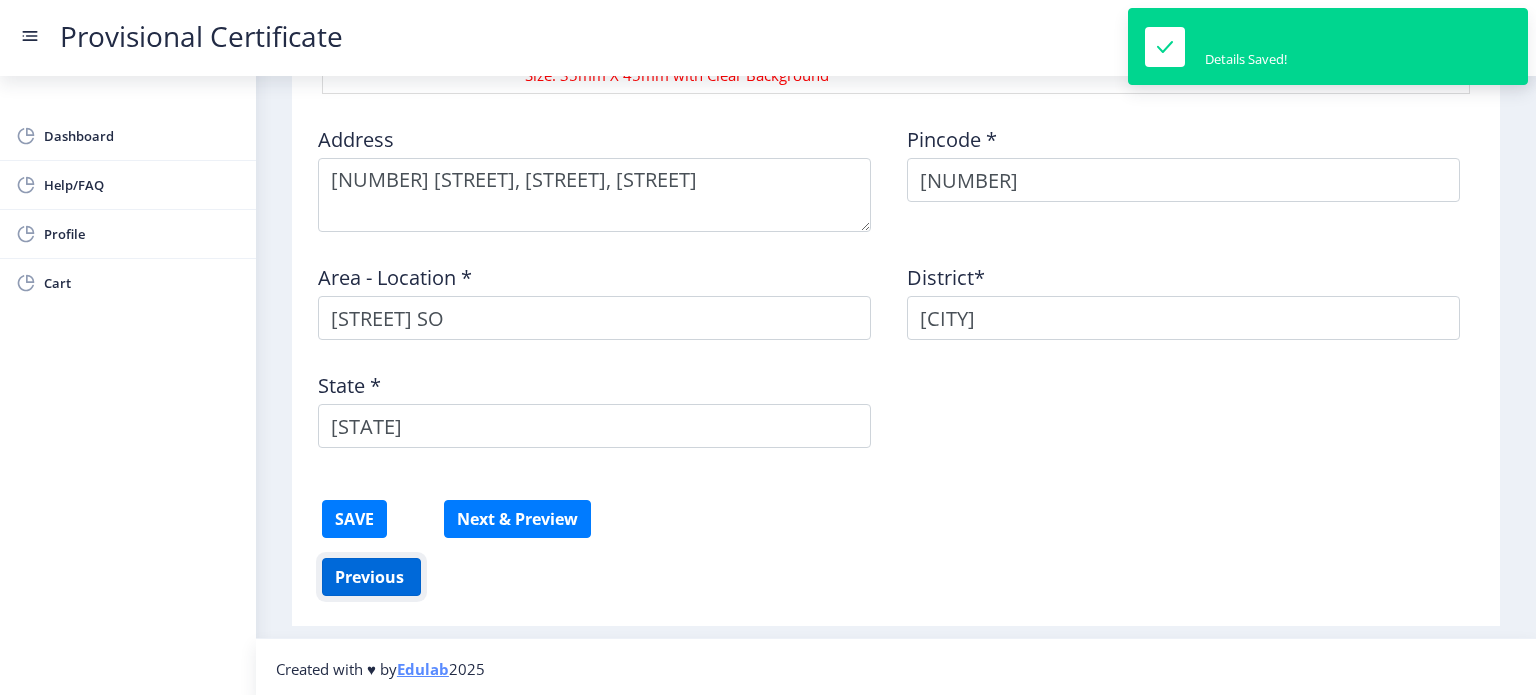 click on "Previous ‍" 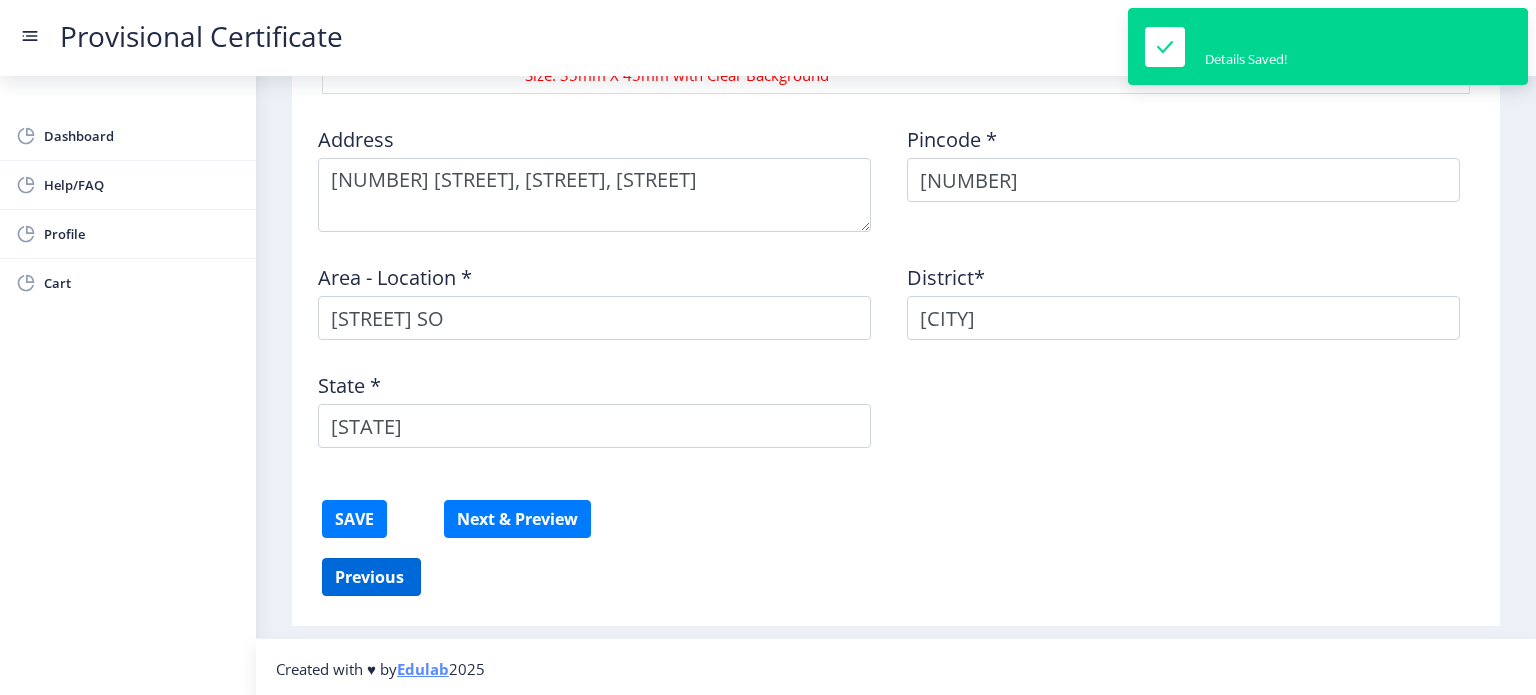 select on "A+" 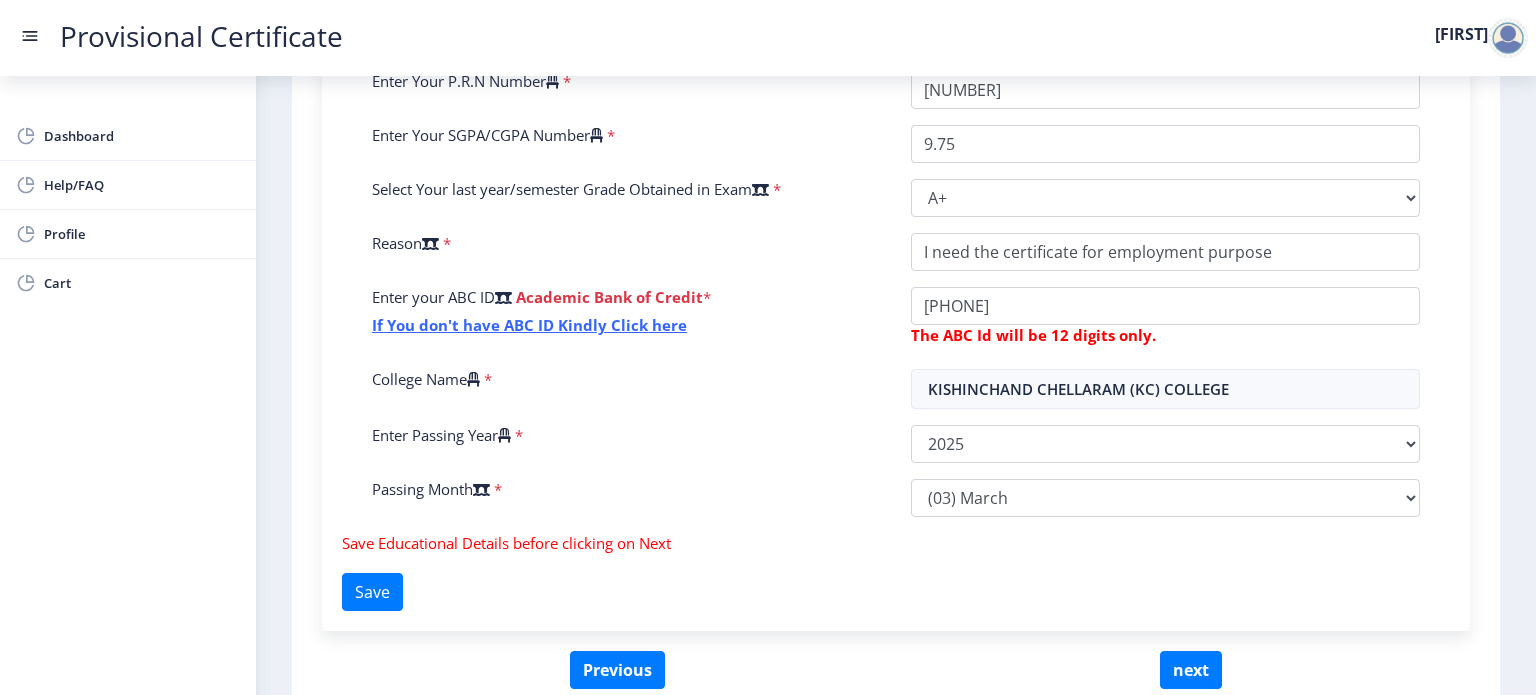 scroll, scrollTop: 531, scrollLeft: 0, axis: vertical 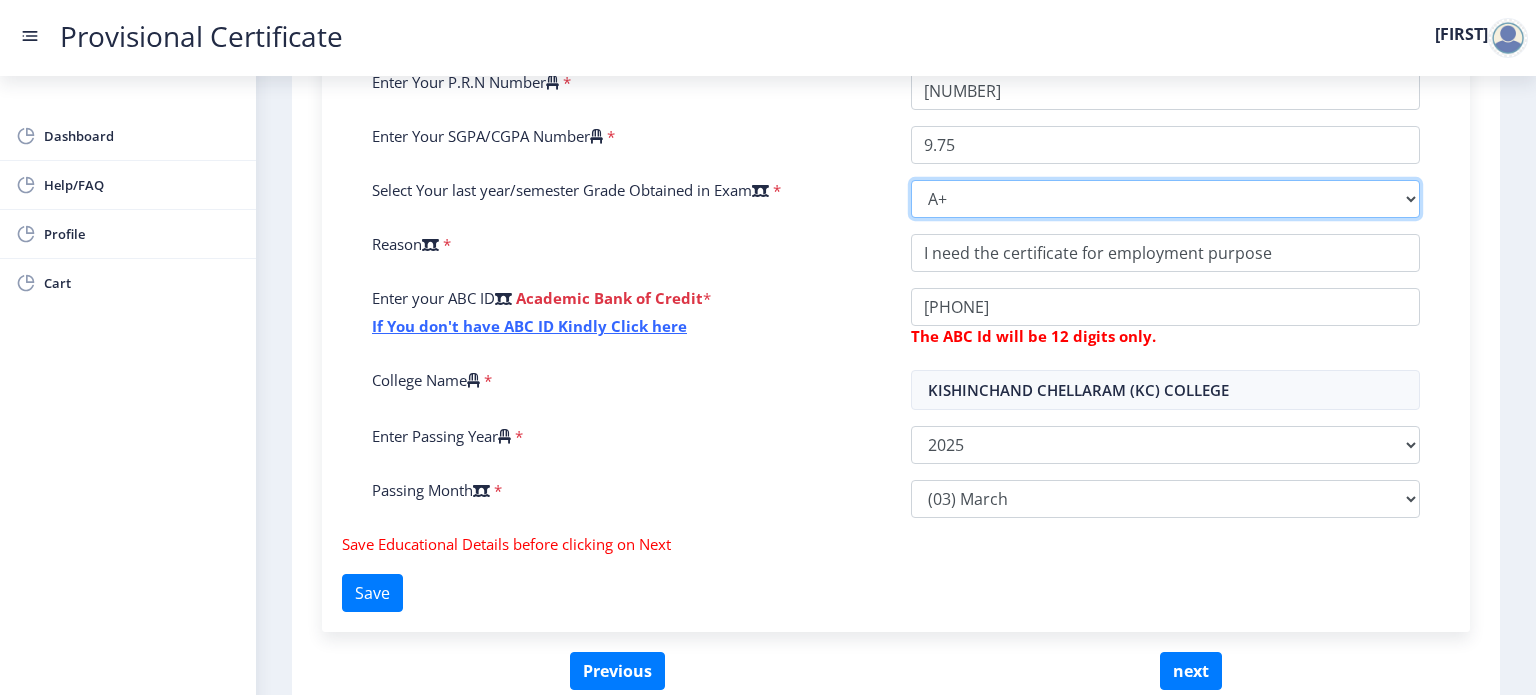click on "Select Grade  O   A+   A   B+   B   C   D   F(Fail)" at bounding box center (1165, 199) 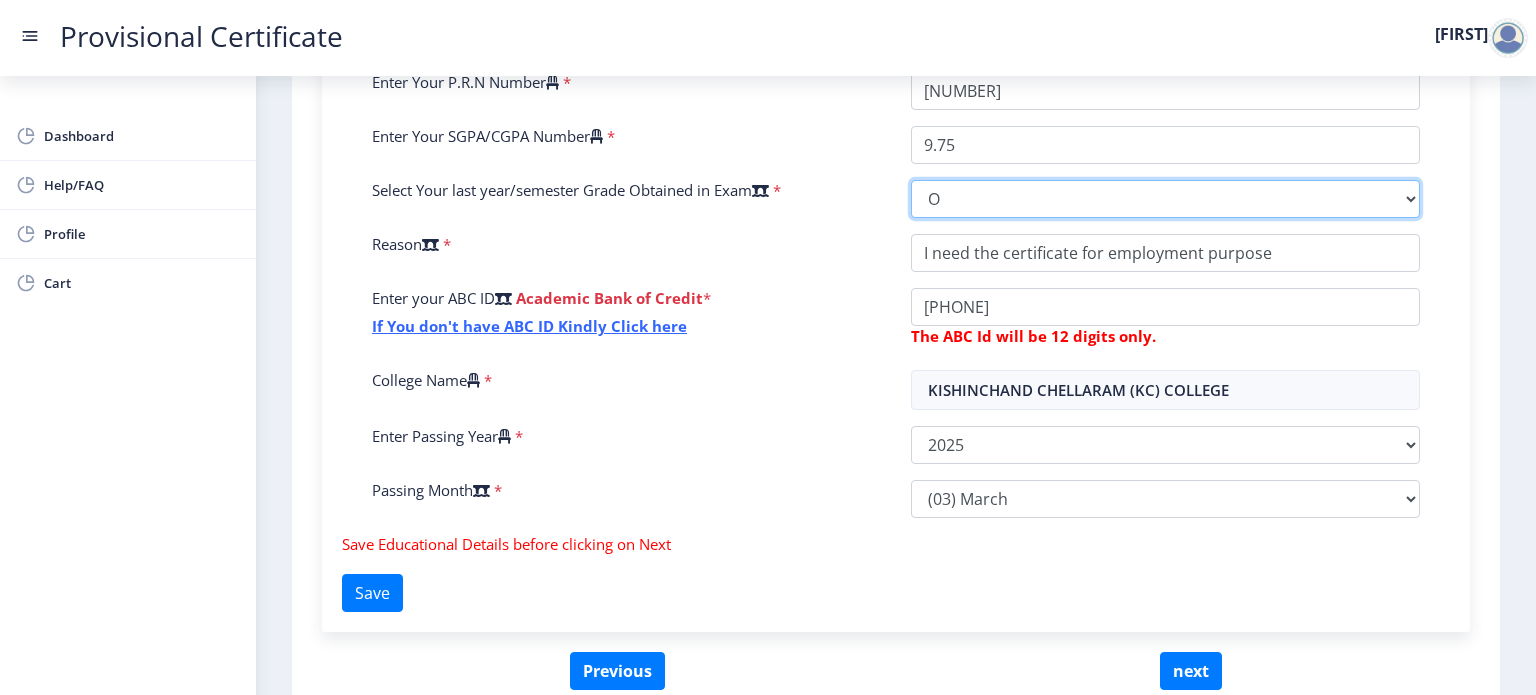 click on "Select Grade  O   A+   A   B+   B   C   D   F(Fail)" at bounding box center [1165, 199] 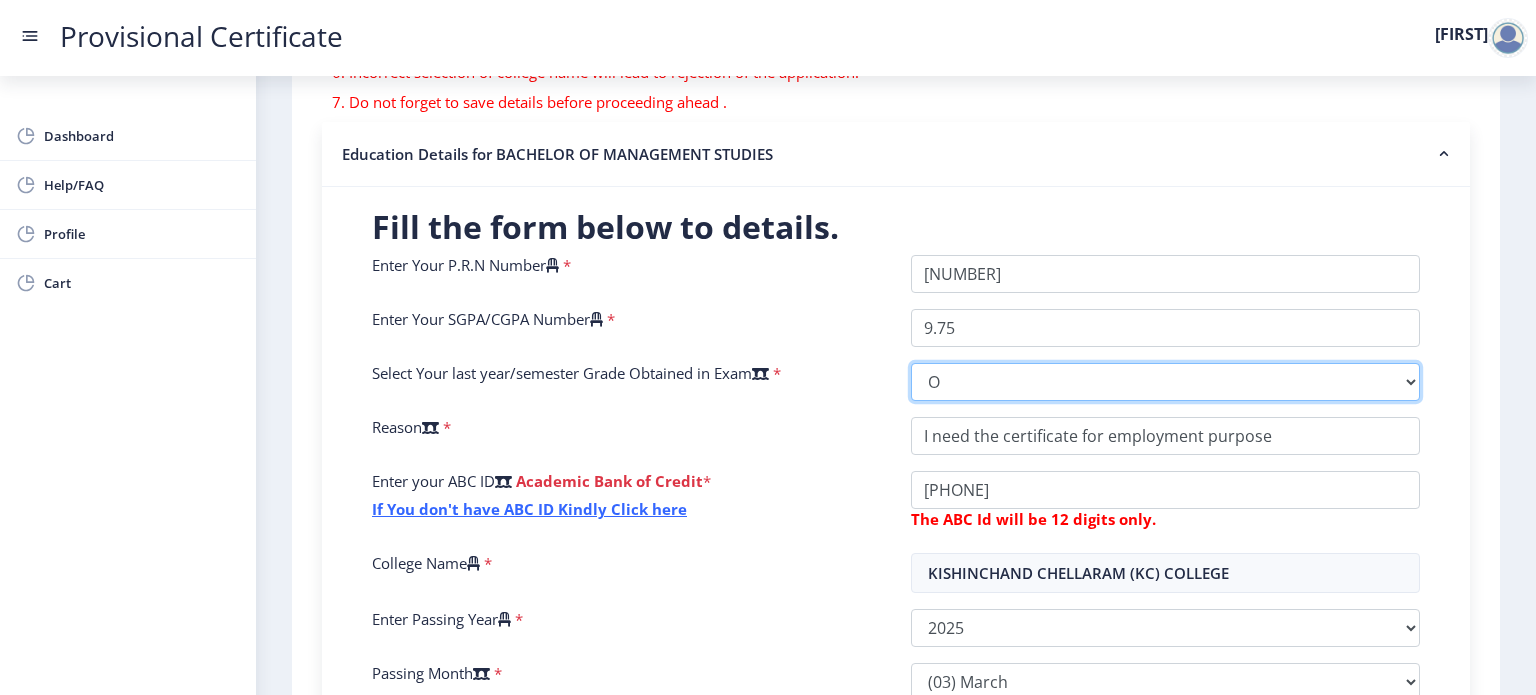 scroll, scrollTop: 346, scrollLeft: 0, axis: vertical 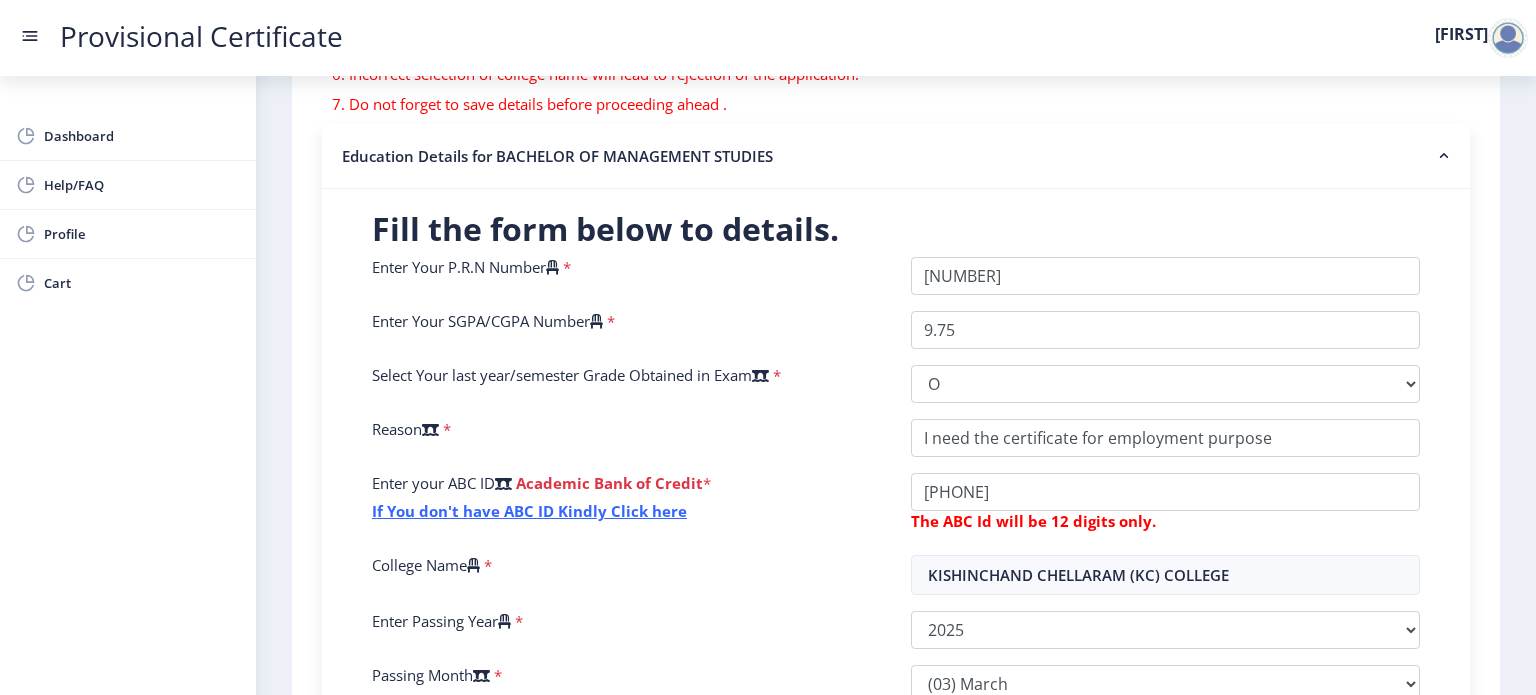 click on "Education Details for BACHELOR OF MANAGEMENT STUDIES" at bounding box center [896, 156] 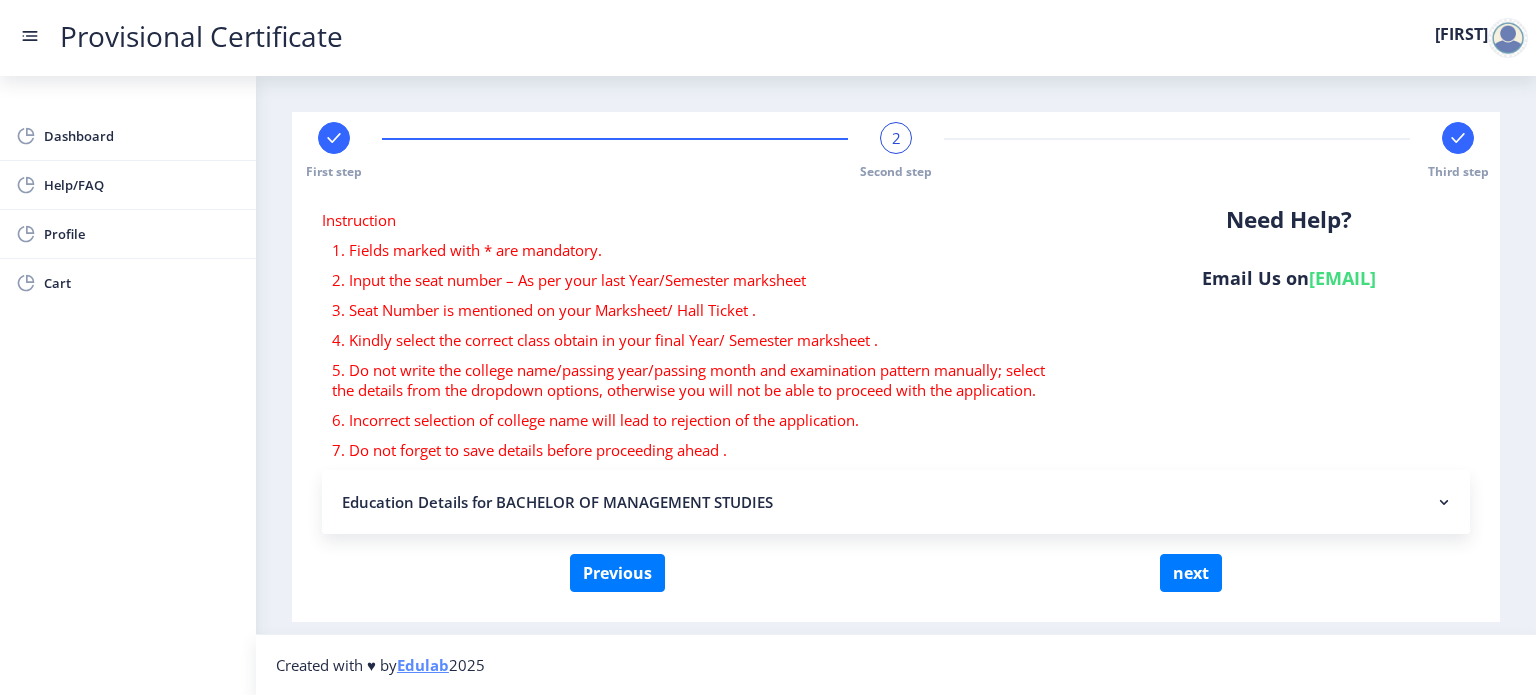 scroll, scrollTop: 0, scrollLeft: 0, axis: both 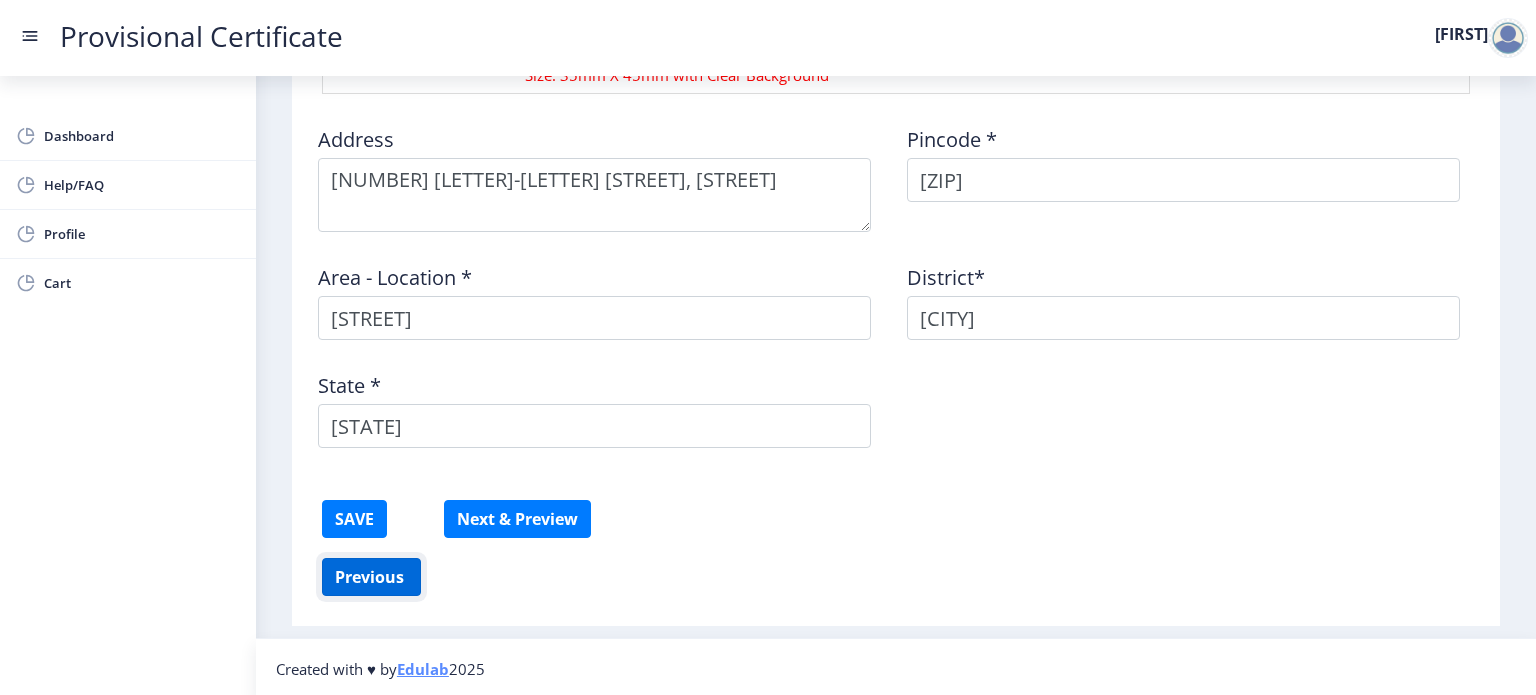 click on "Previous ‍" 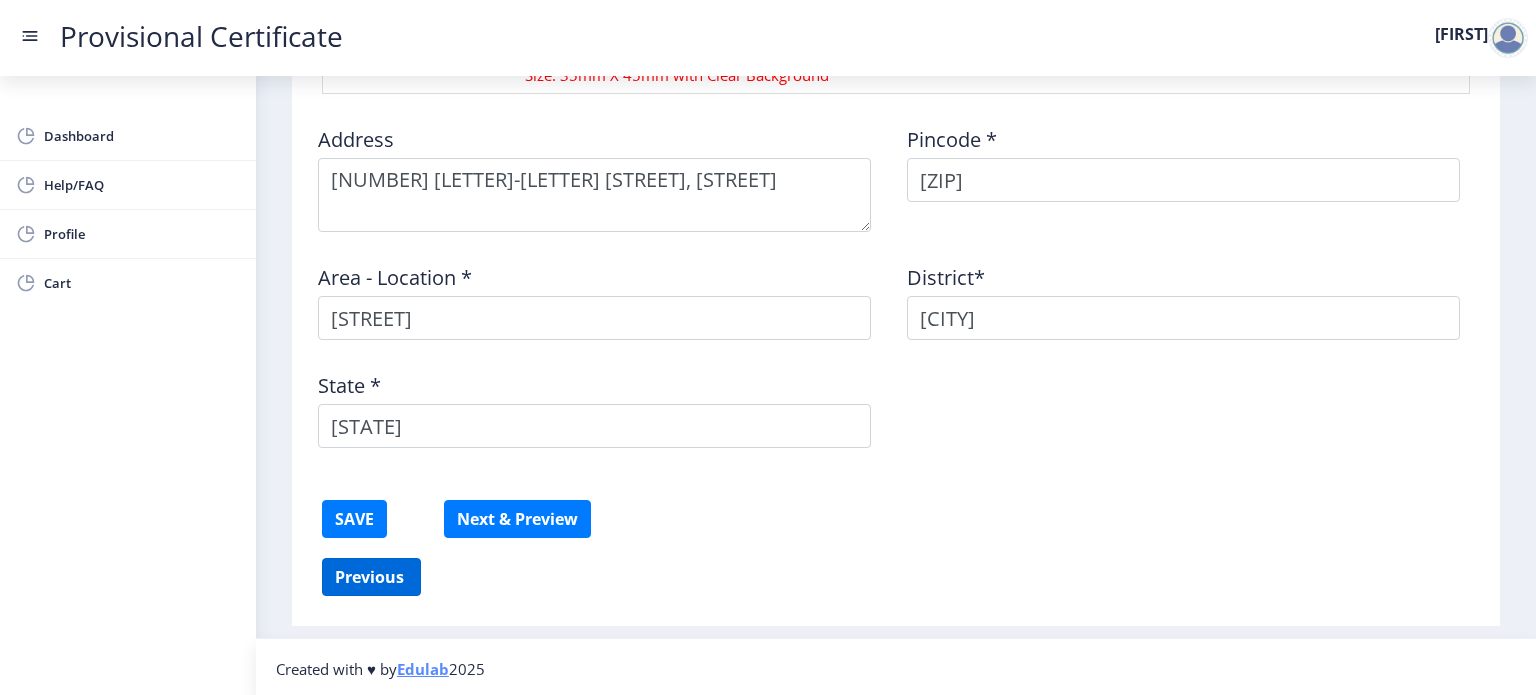 scroll, scrollTop: 627, scrollLeft: 0, axis: vertical 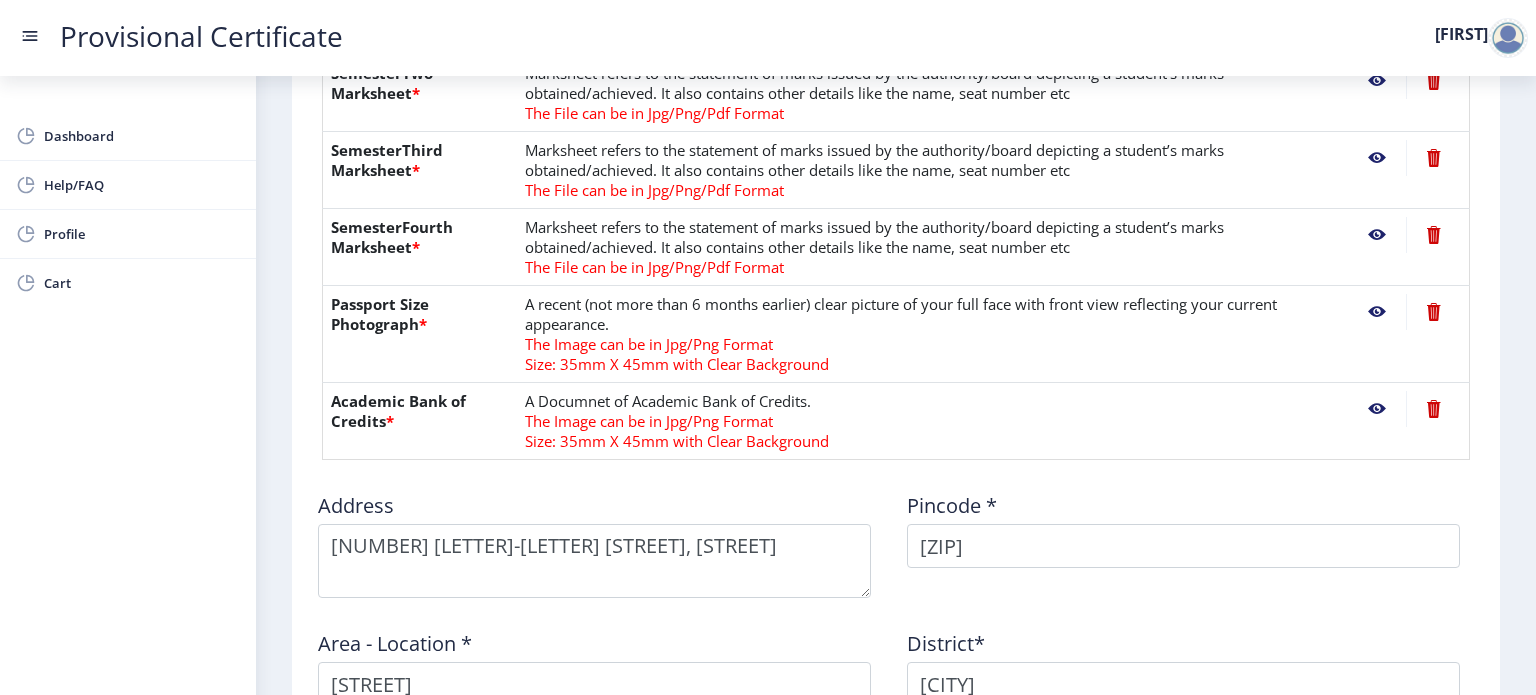 select on "A+" 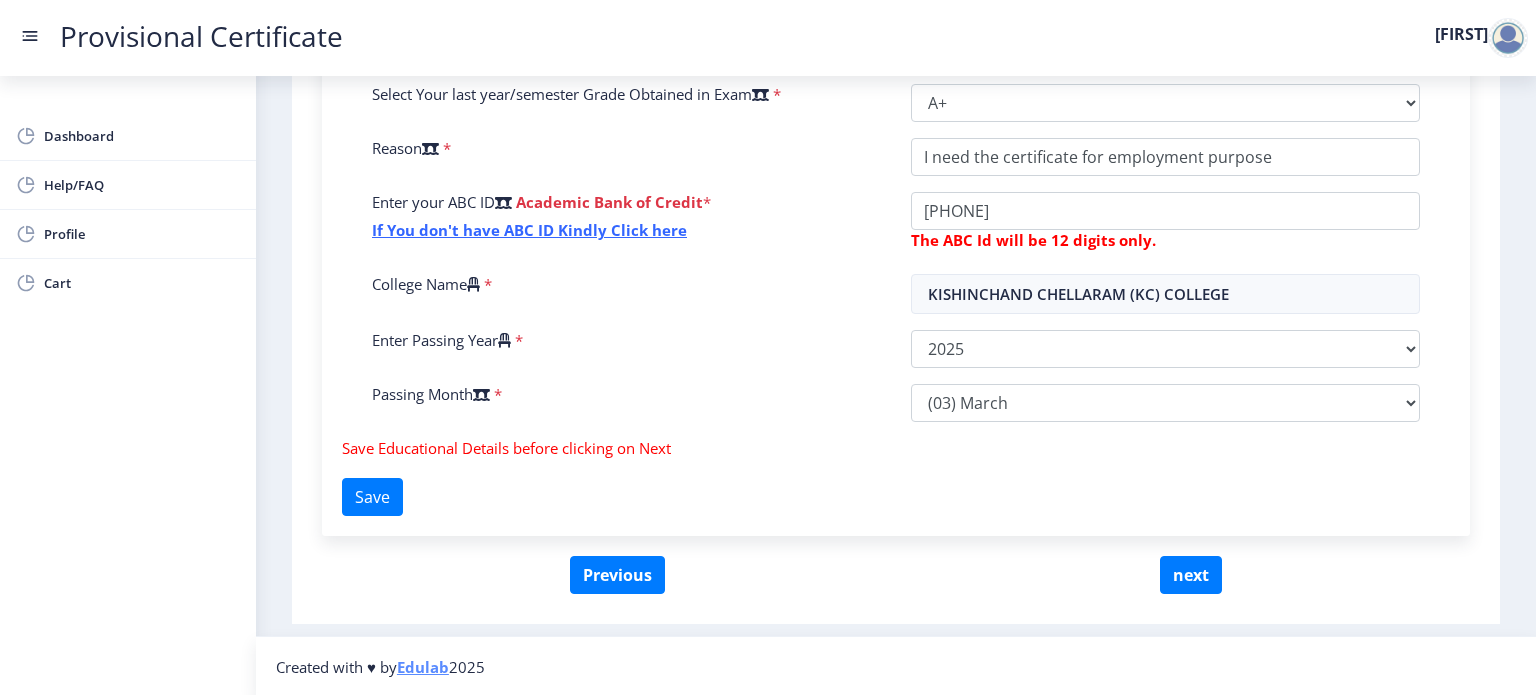 scroll, scrollTop: 539, scrollLeft: 0, axis: vertical 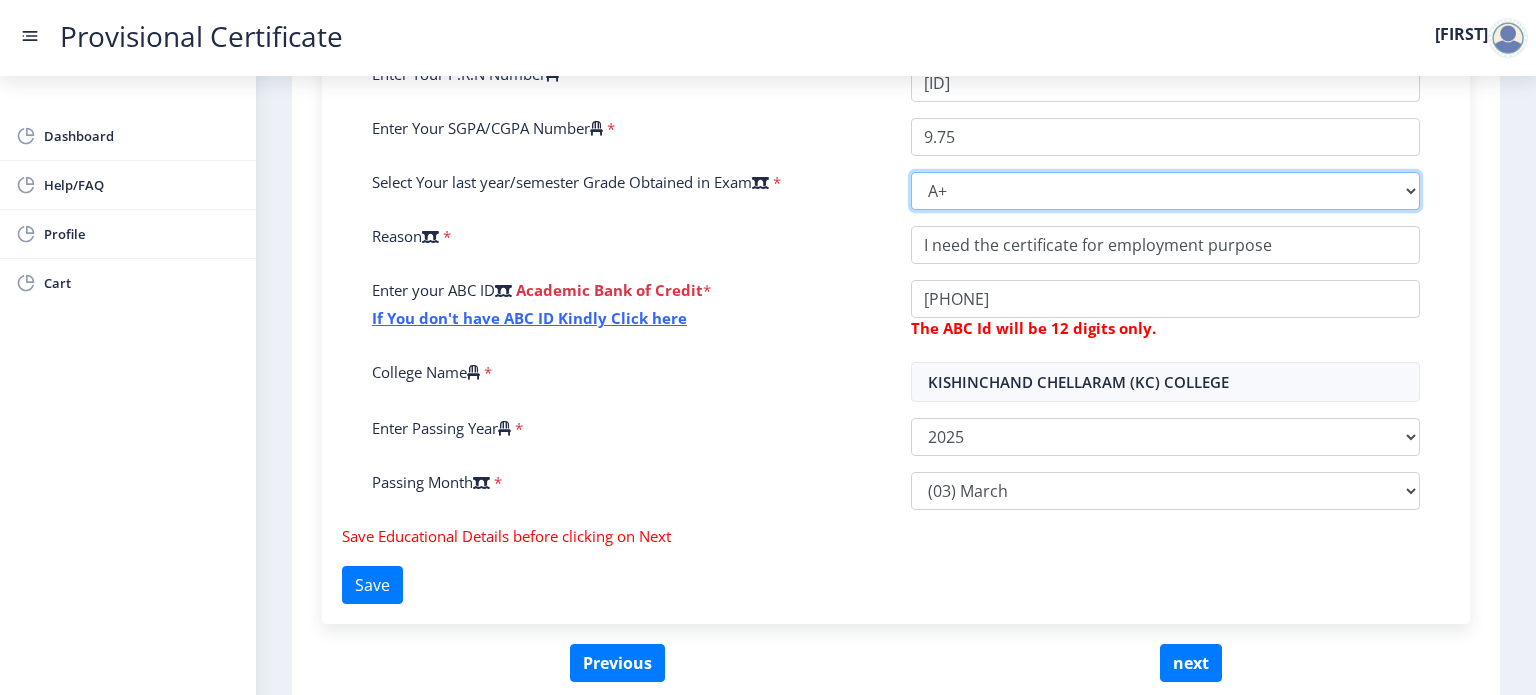 click on "Select Grade  O   A+   A   B+   B   C   D   F(Fail)" at bounding box center [1165, 191] 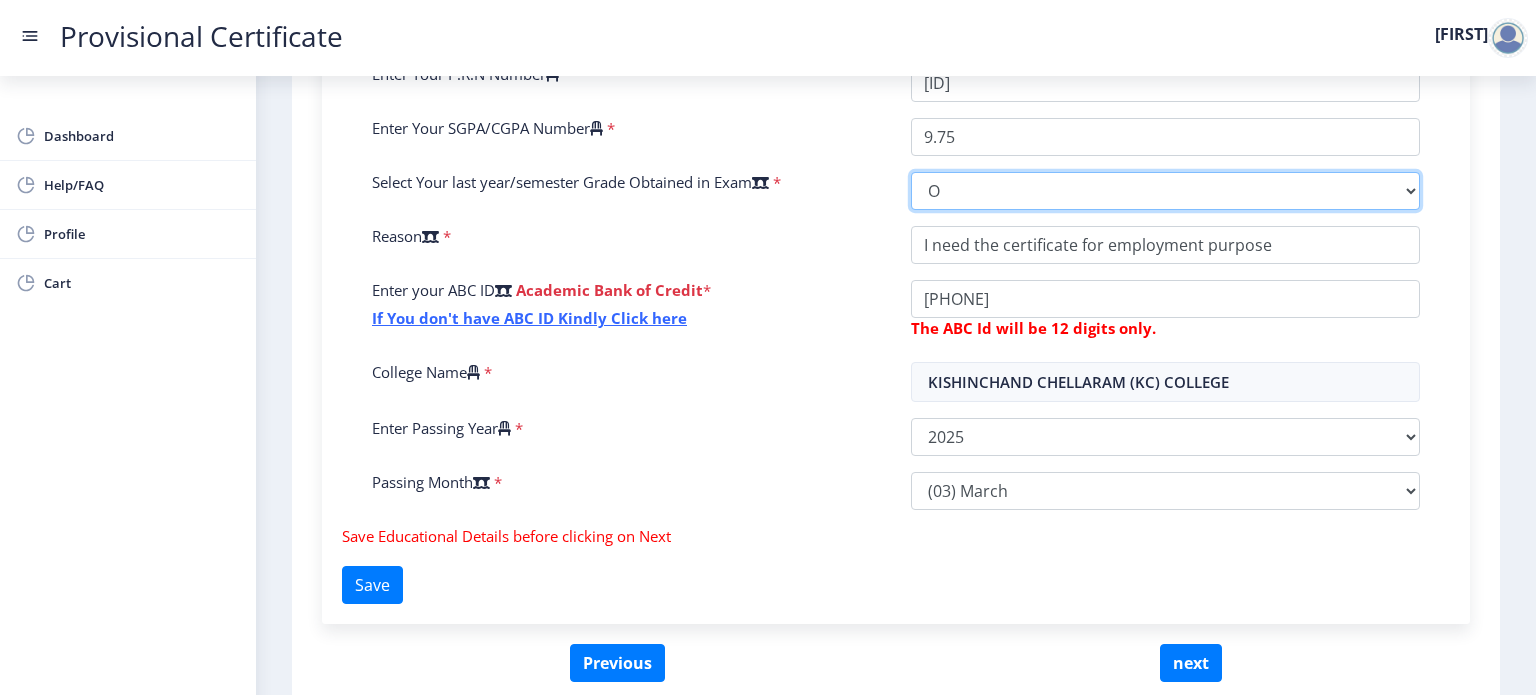 click on "Select Grade  O   A+   A   B+   B   C   D   F(Fail)" at bounding box center [1165, 191] 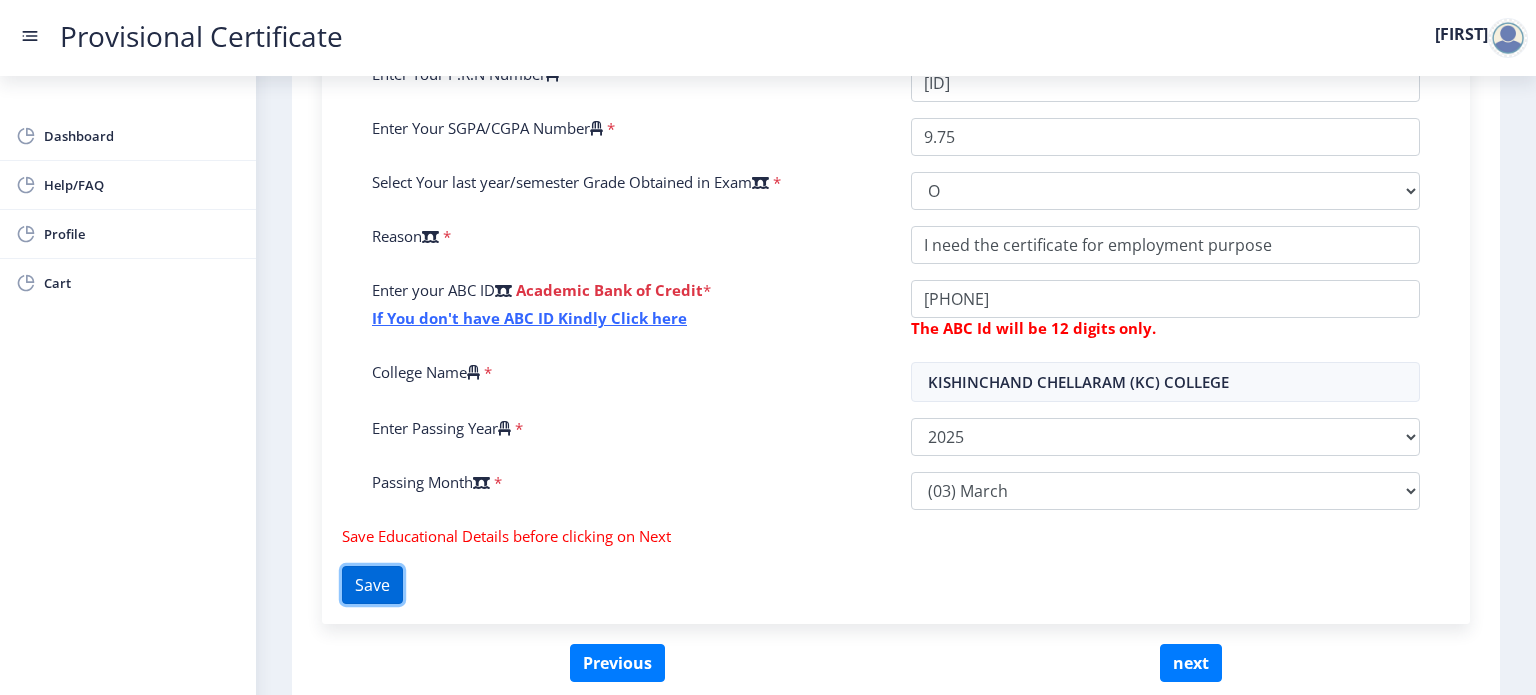 click on "Save" 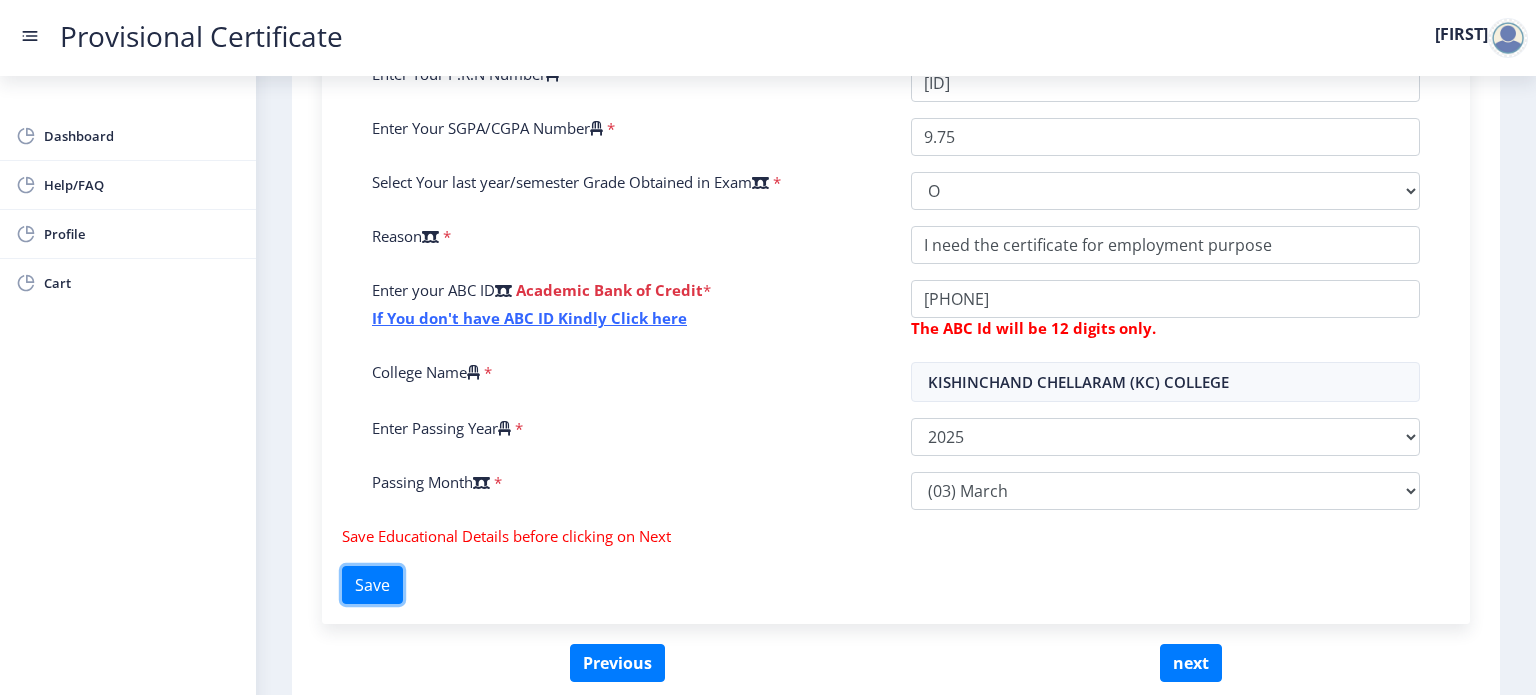 scroll, scrollTop: 627, scrollLeft: 0, axis: vertical 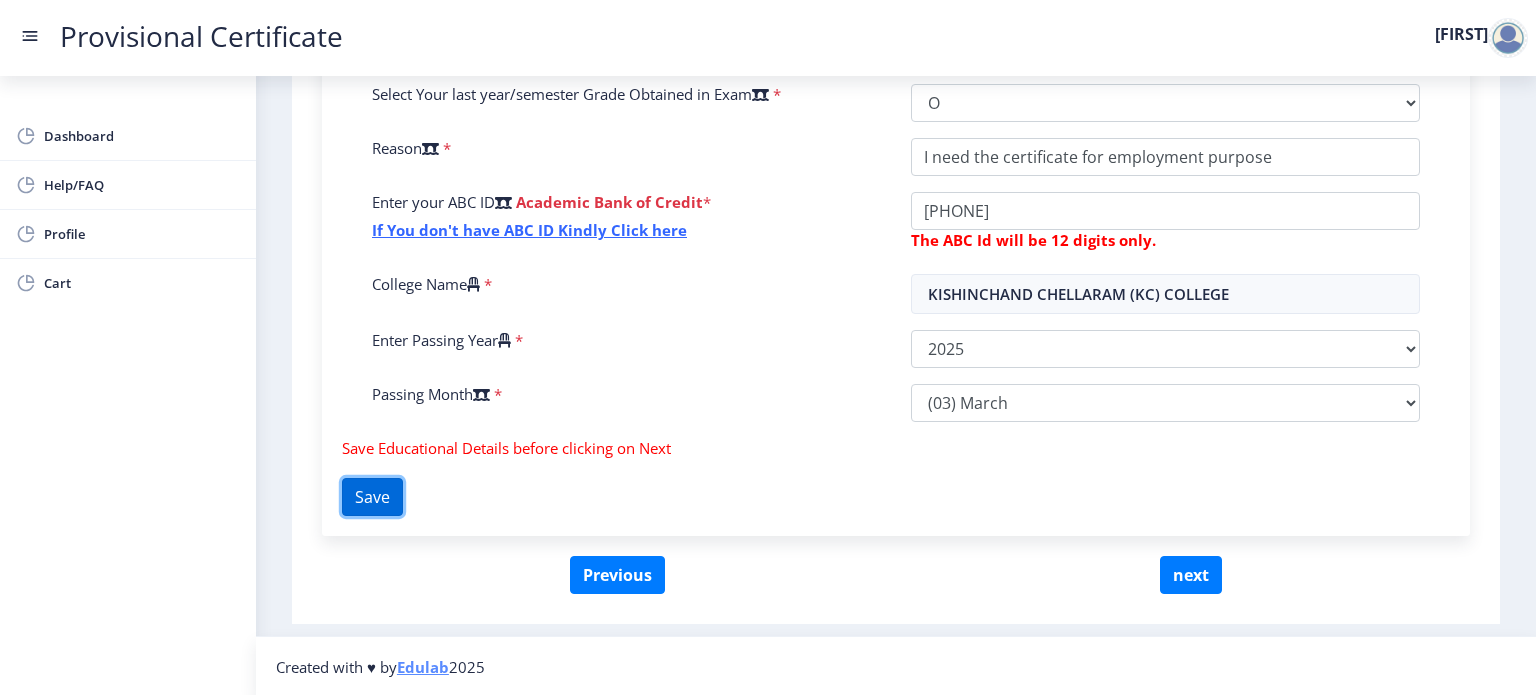 click on "Save" 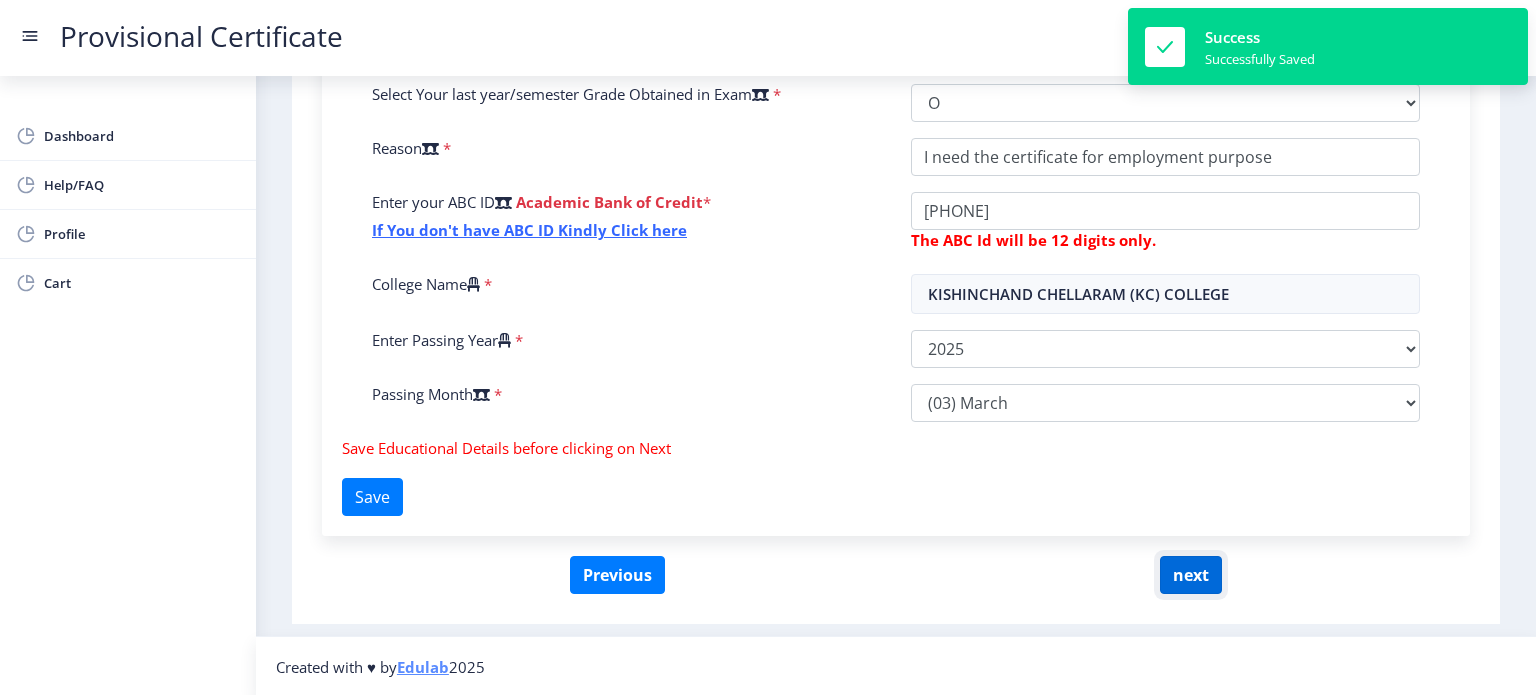 click on "next" 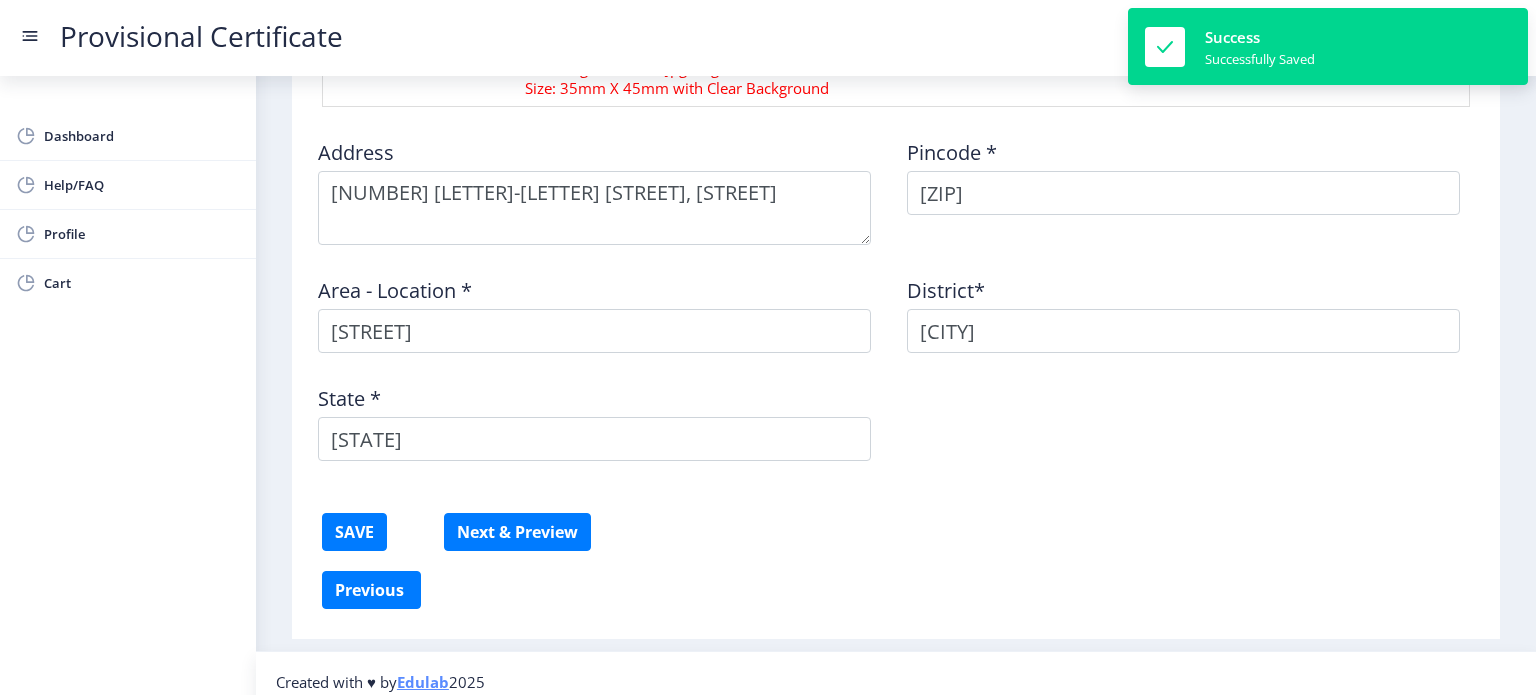 scroll, scrollTop: 993, scrollLeft: 0, axis: vertical 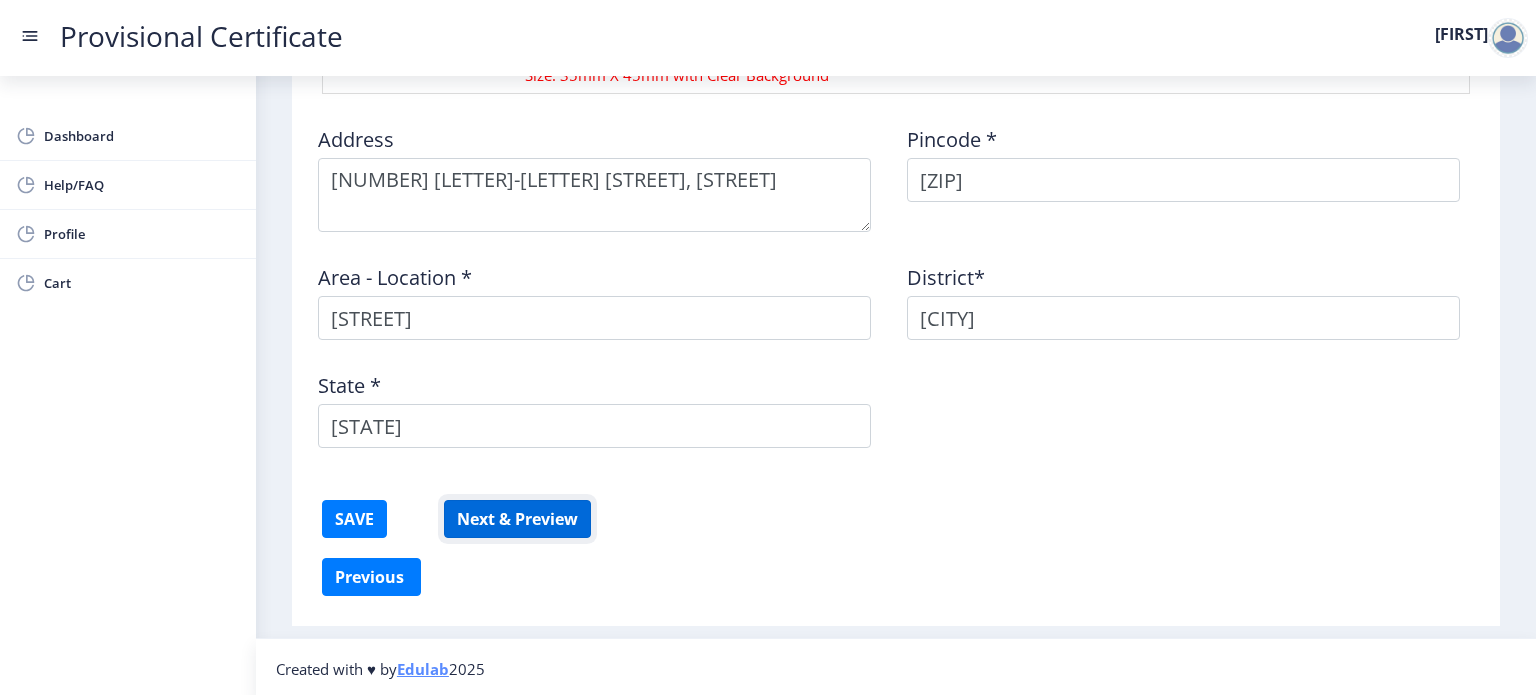 click on "Next & Preview" 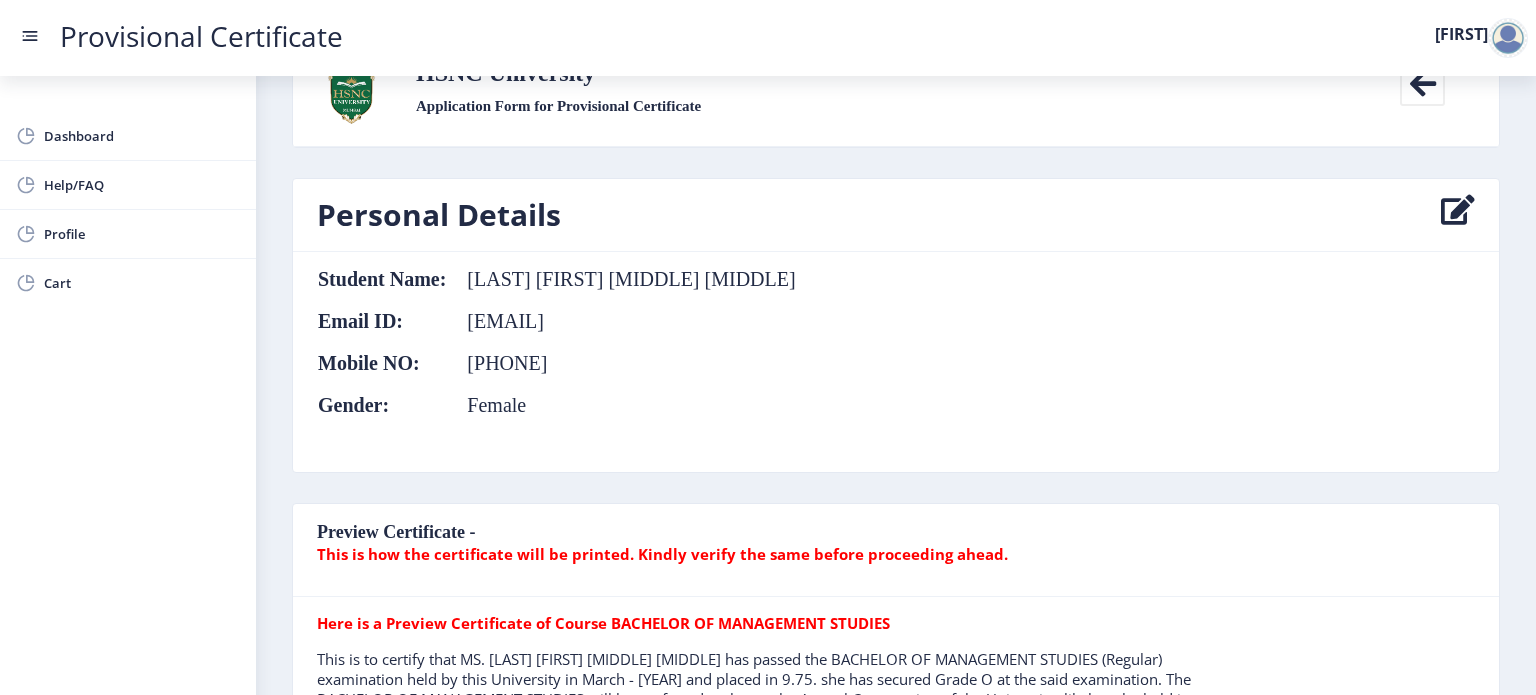 scroll, scrollTop: 76, scrollLeft: 0, axis: vertical 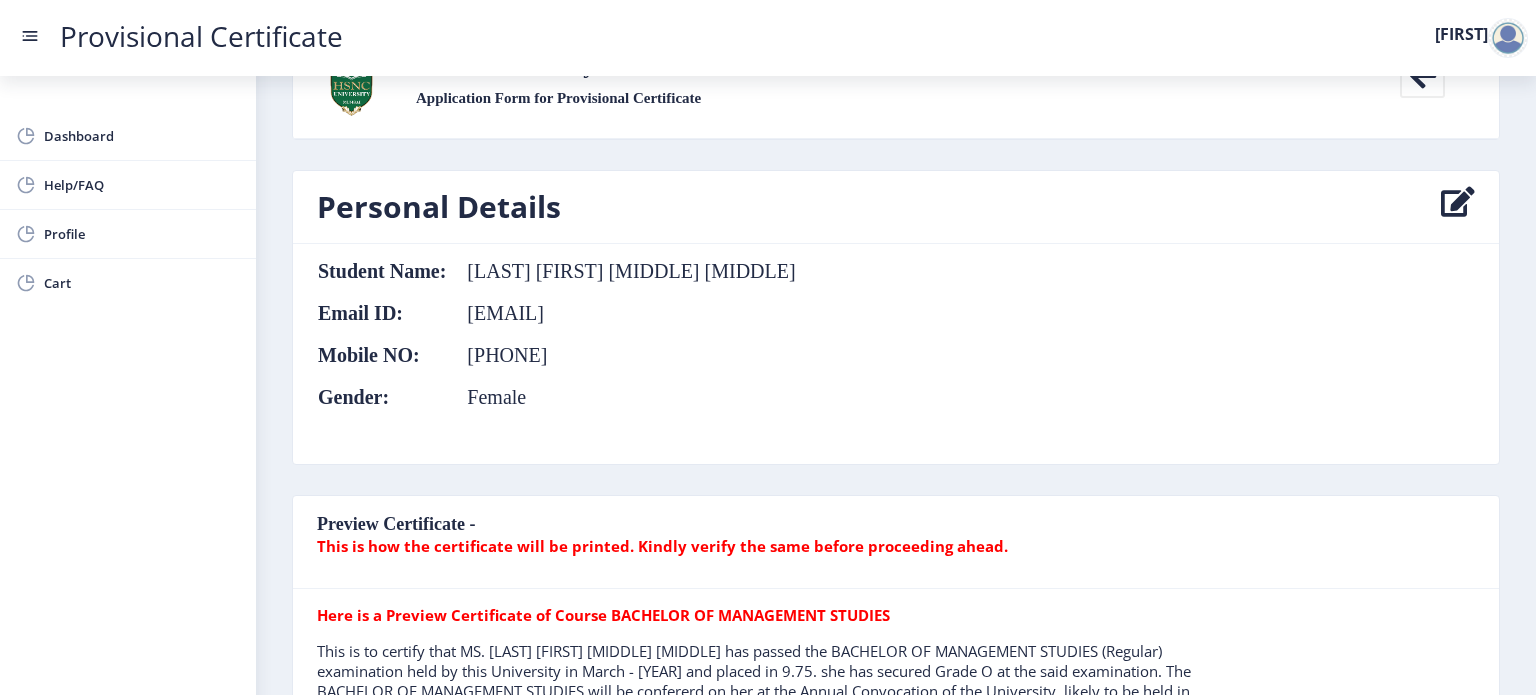 click 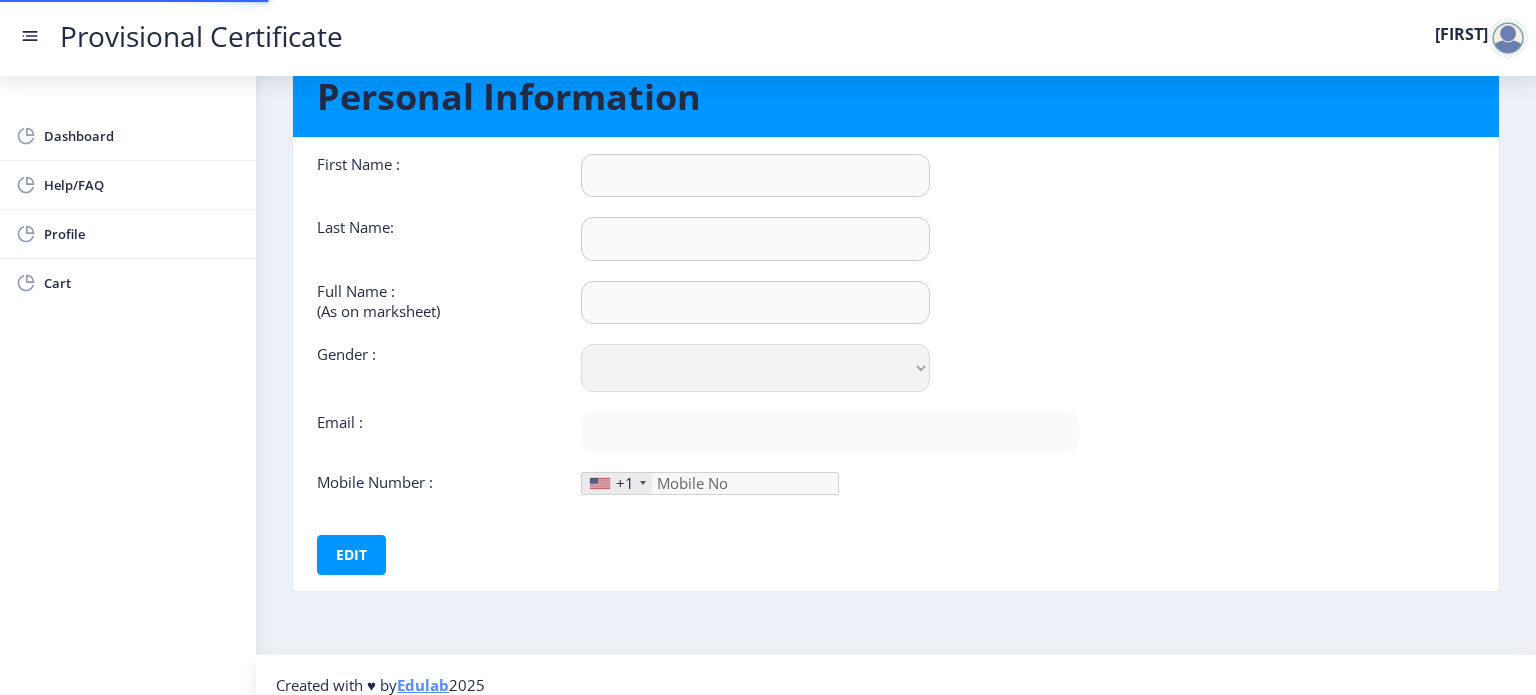 scroll, scrollTop: 0, scrollLeft: 0, axis: both 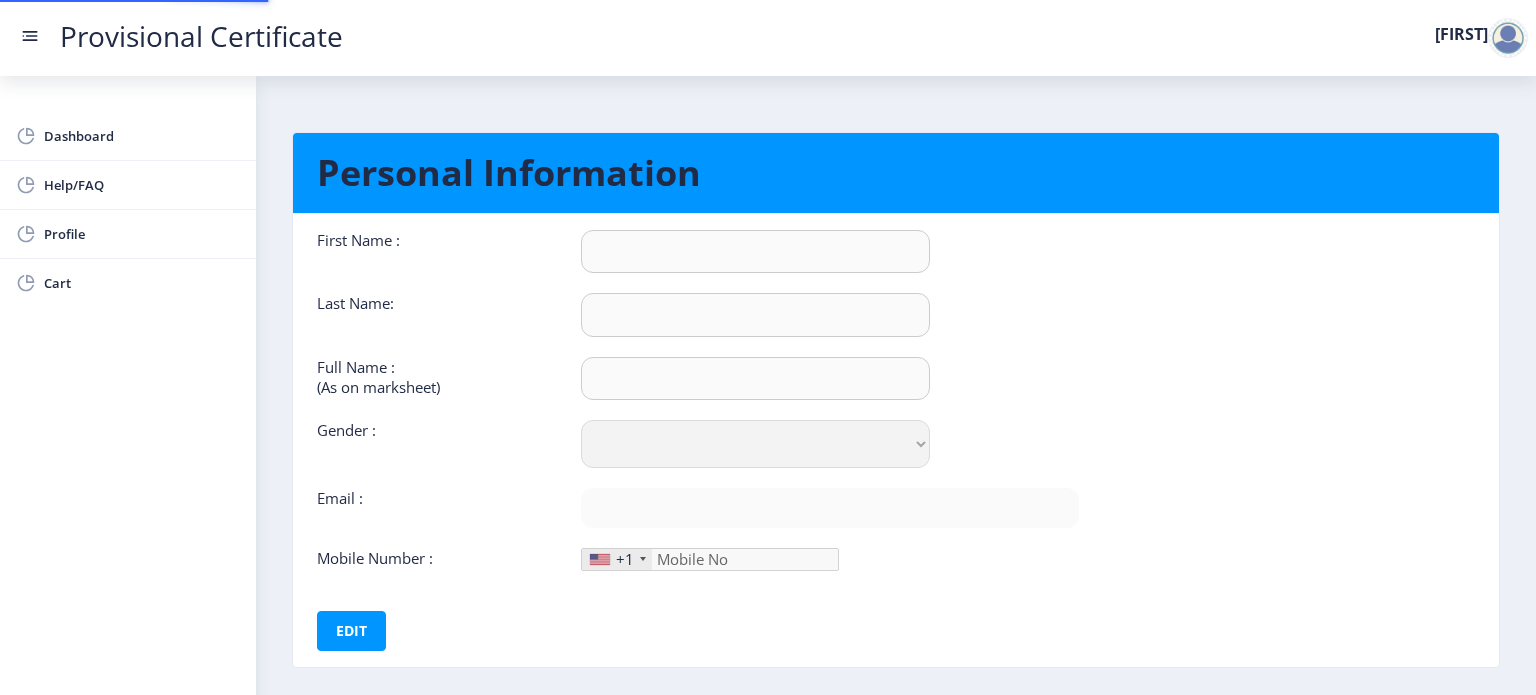 type on "[FIRST]" 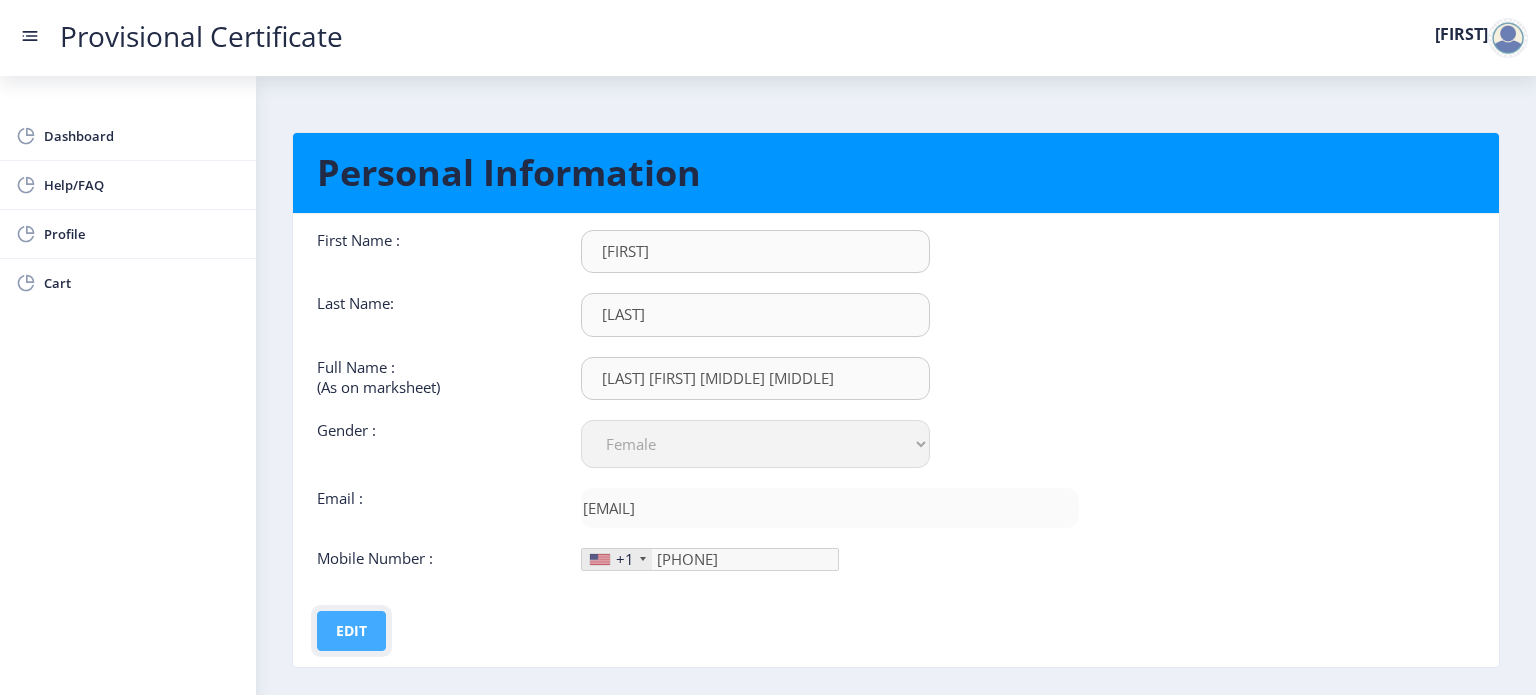 click on "Edit" 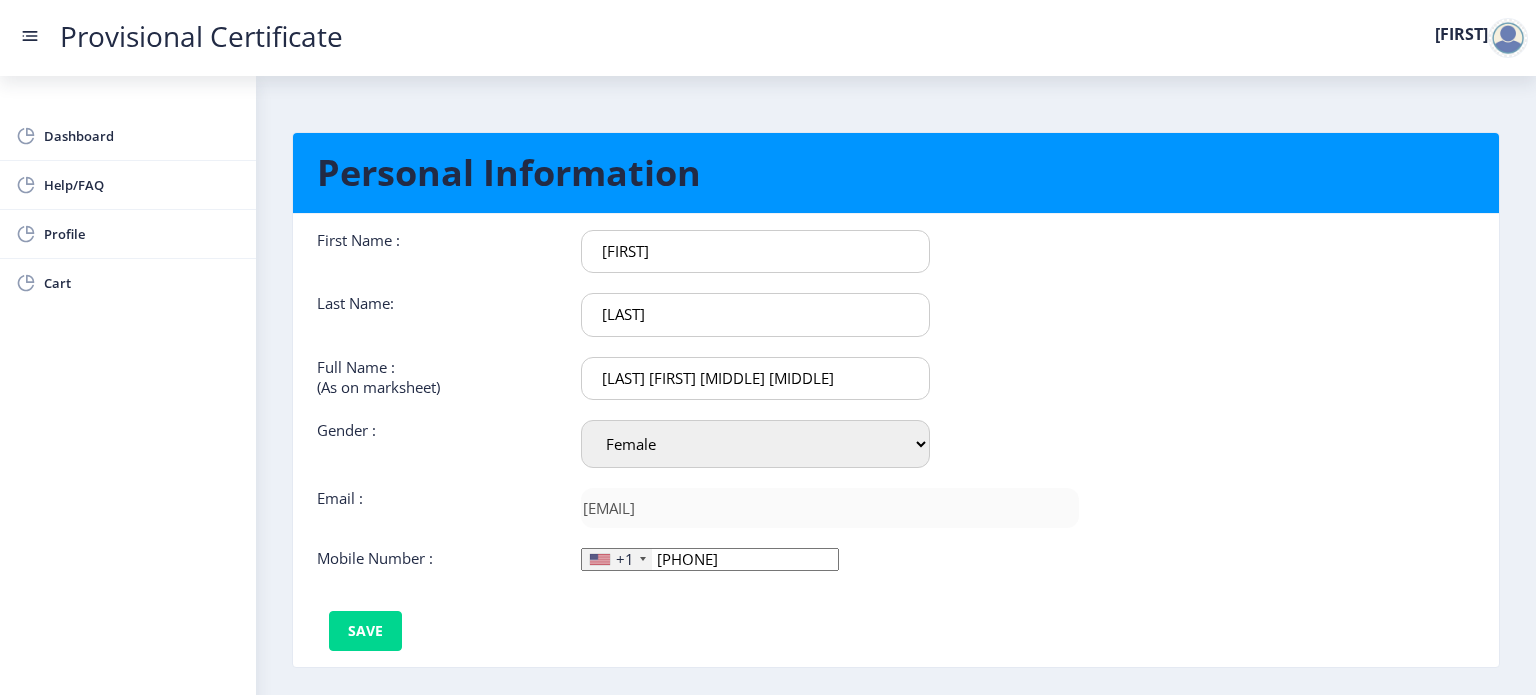 click on "[FIRST]" at bounding box center (755, 251) 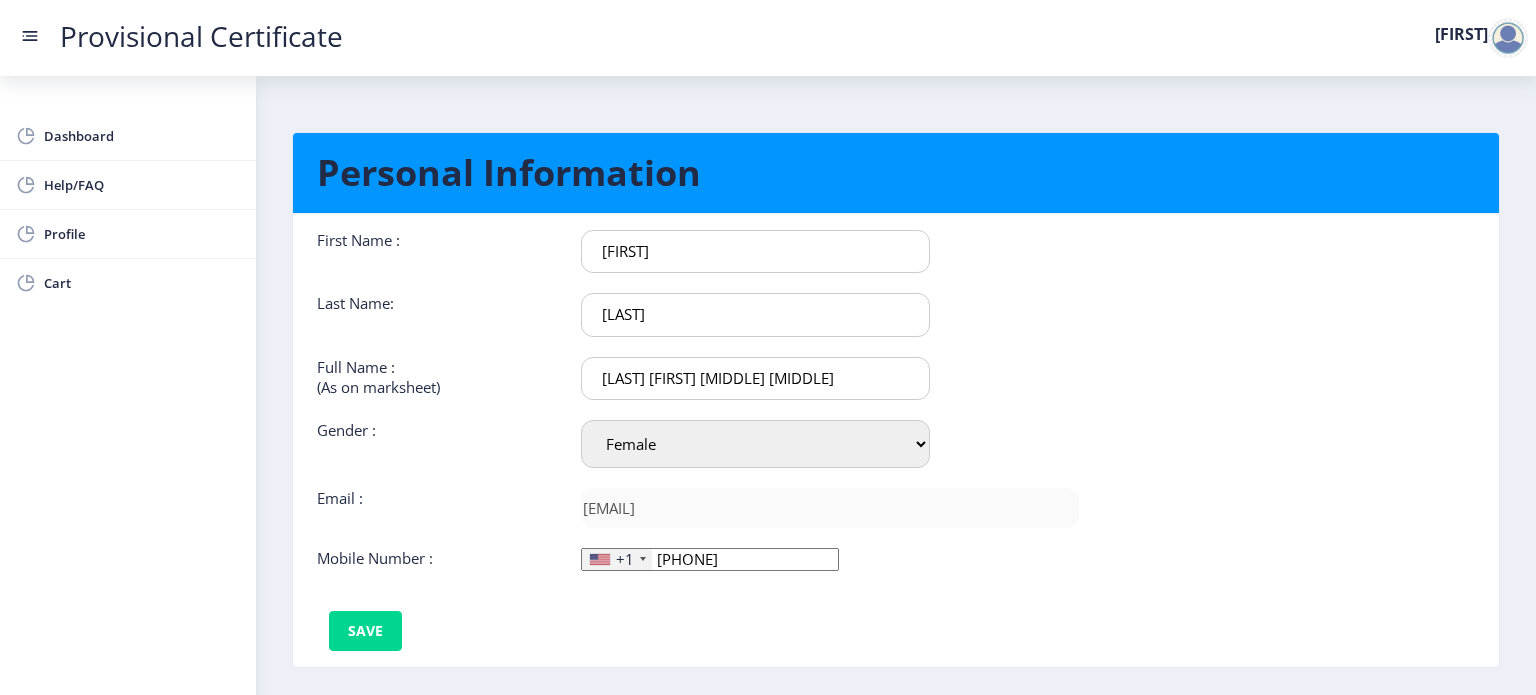 scroll, scrollTop: 92, scrollLeft: 0, axis: vertical 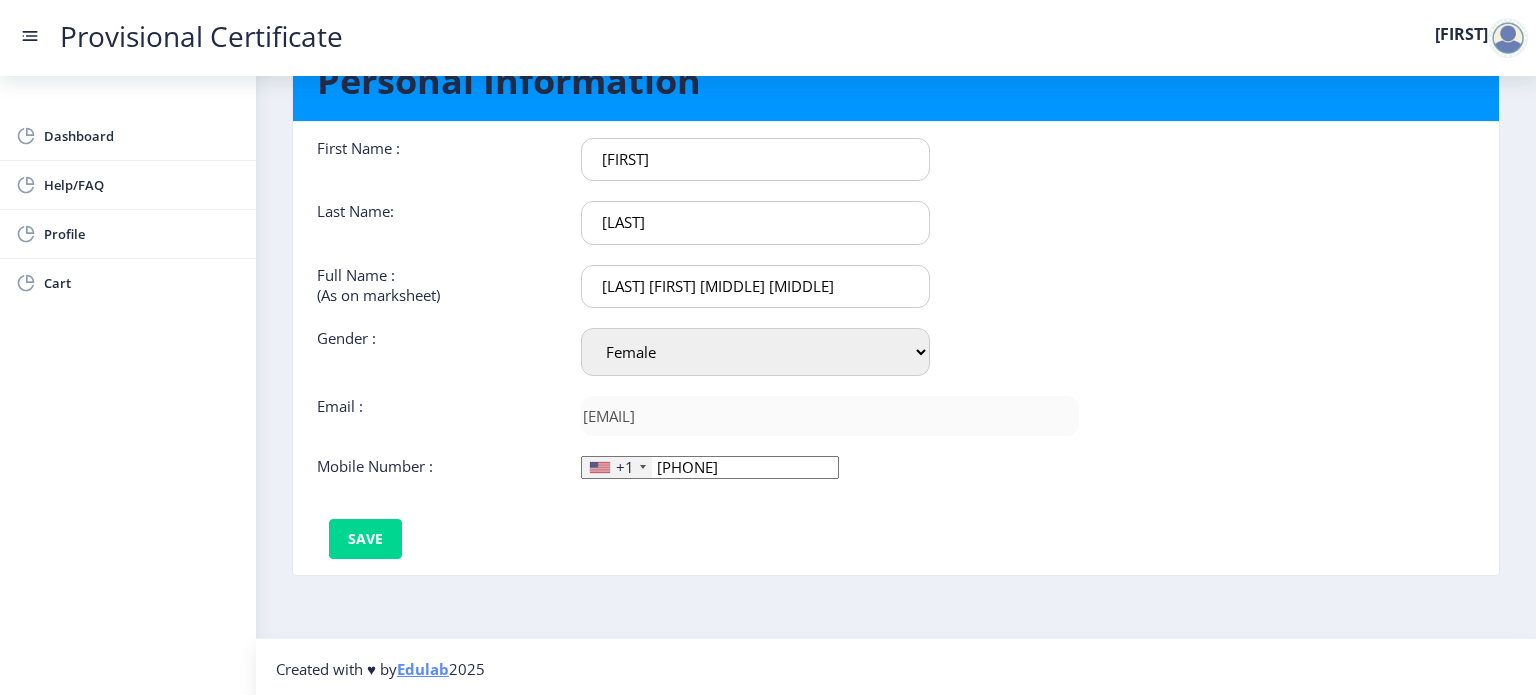 type on "[LAST] [FIRST] [MIDDLE] [MIDDLE]" 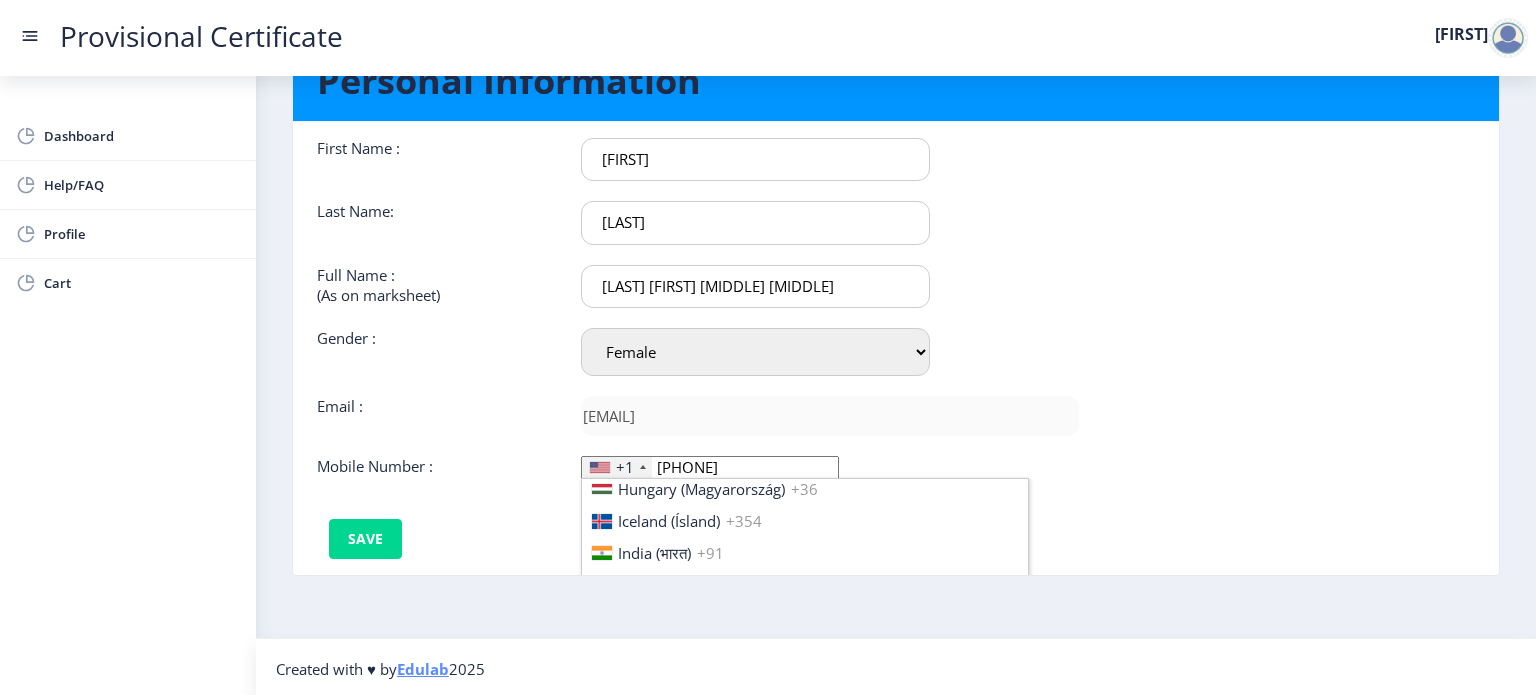 scroll, scrollTop: 3120, scrollLeft: 0, axis: vertical 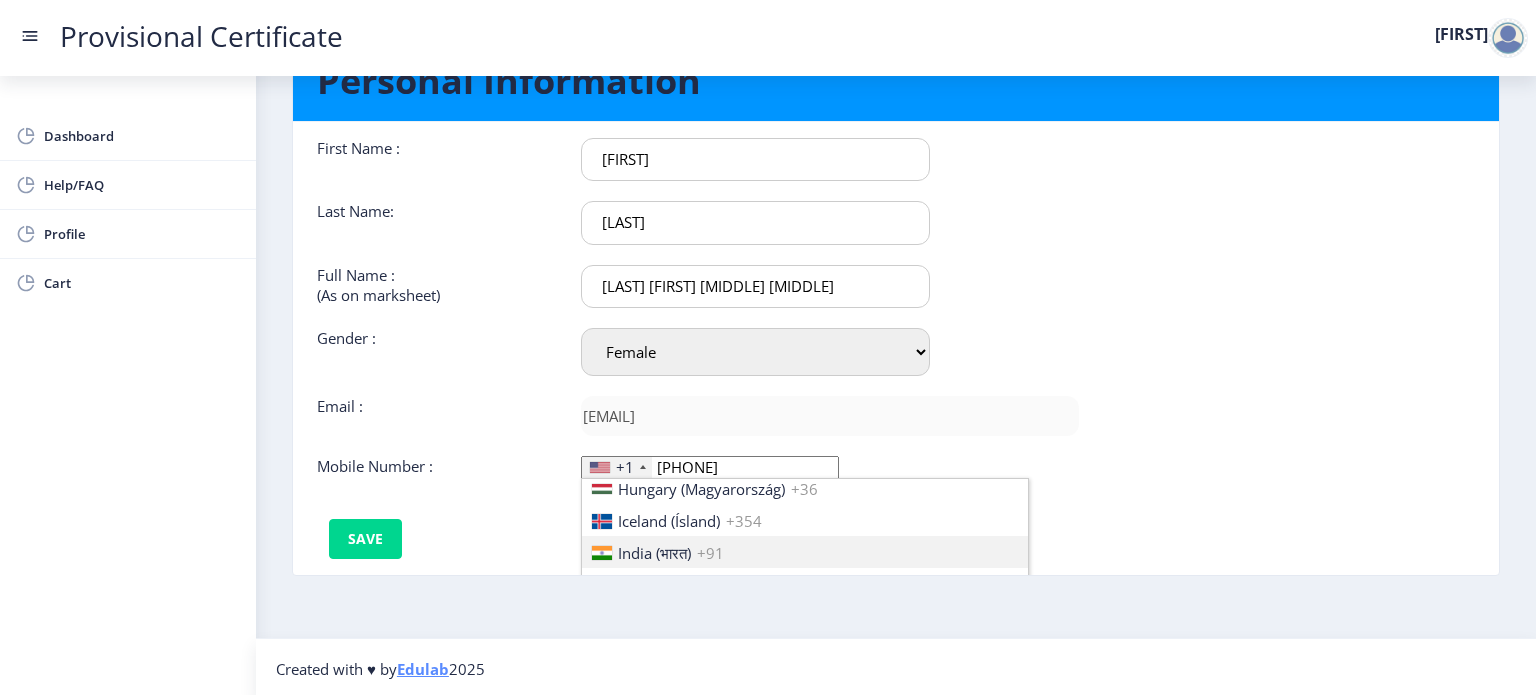 click on "India (भारत)" at bounding box center (654, 553) 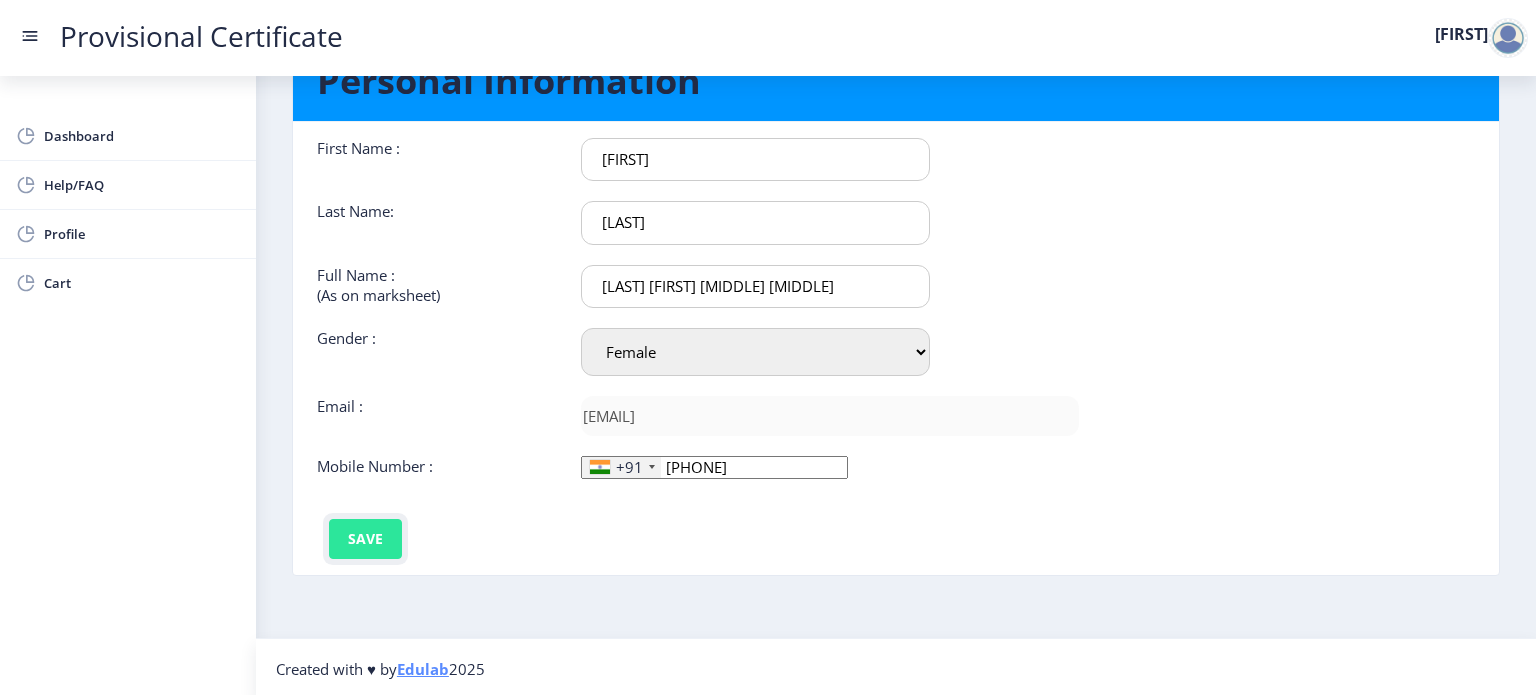 click on "Save" 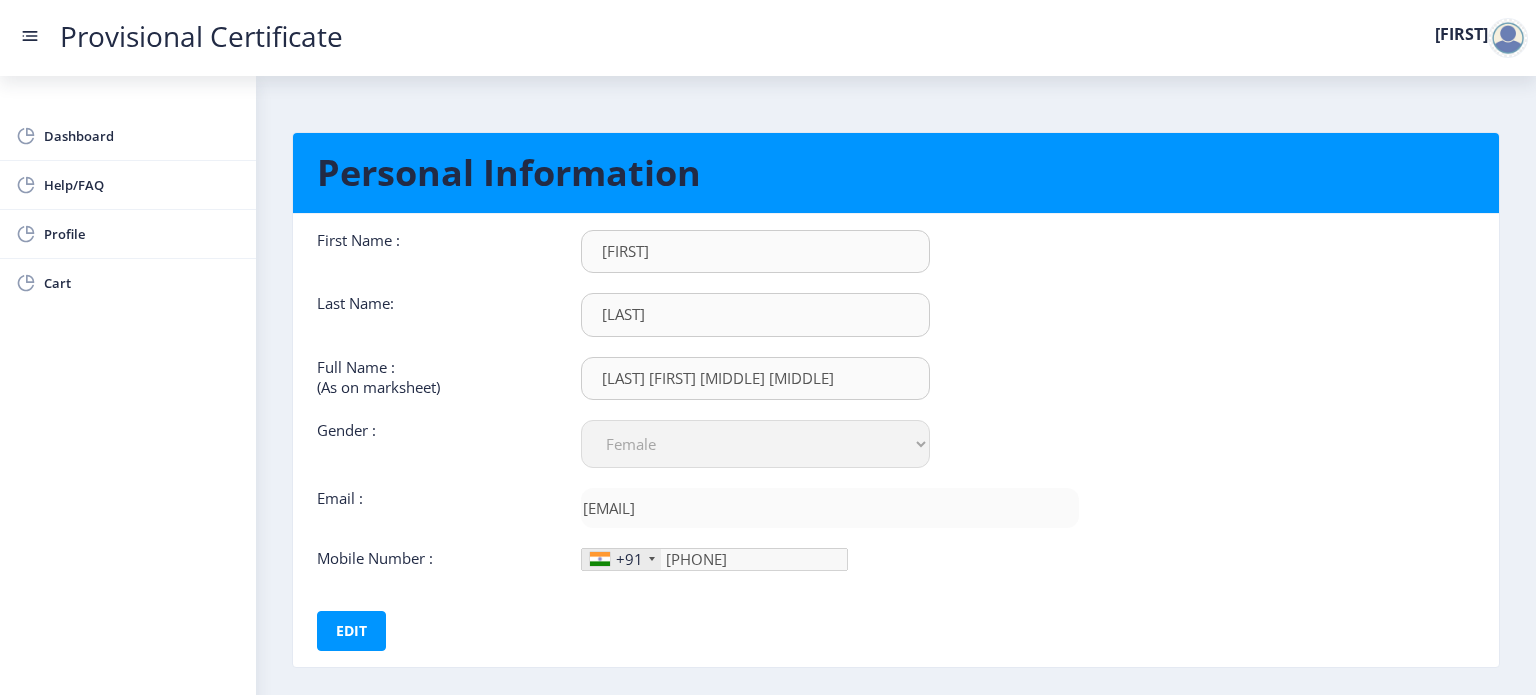 scroll, scrollTop: 92, scrollLeft: 0, axis: vertical 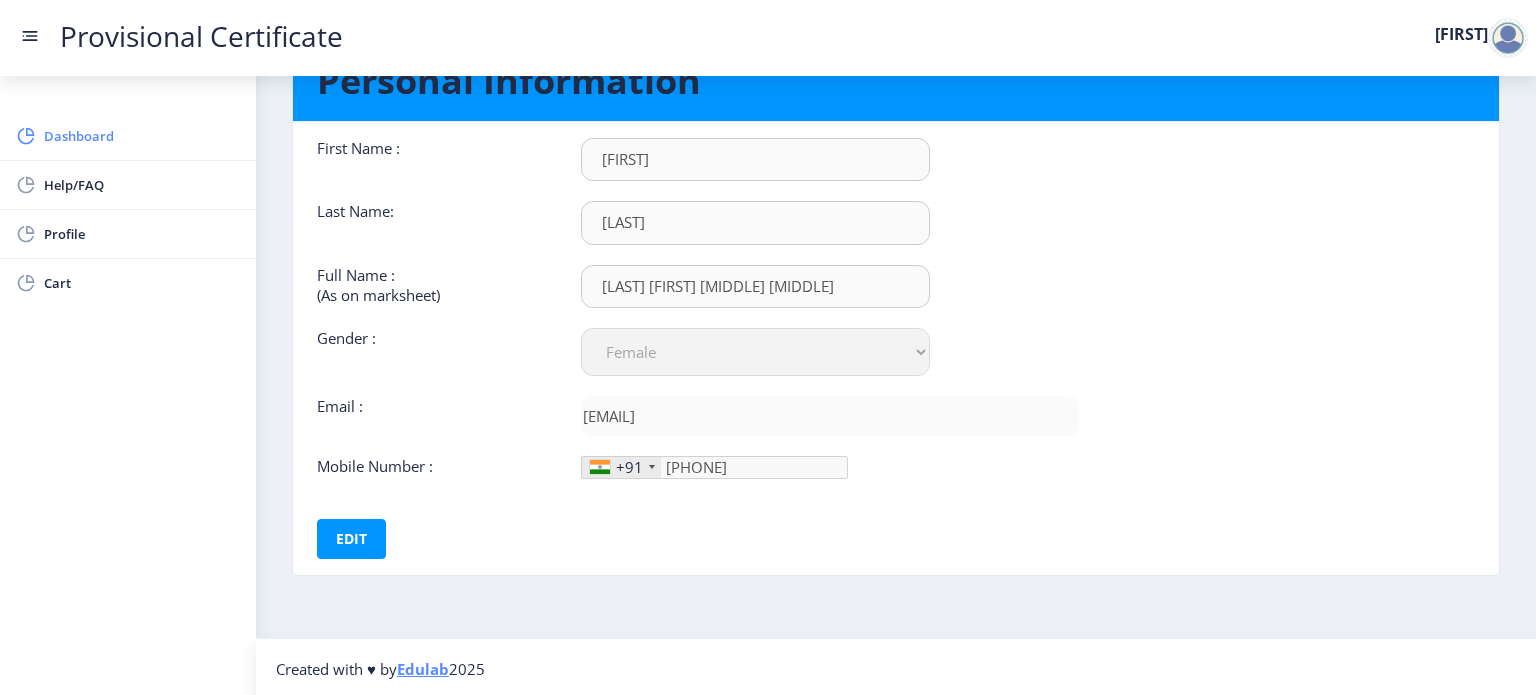 click on "Dashboard" 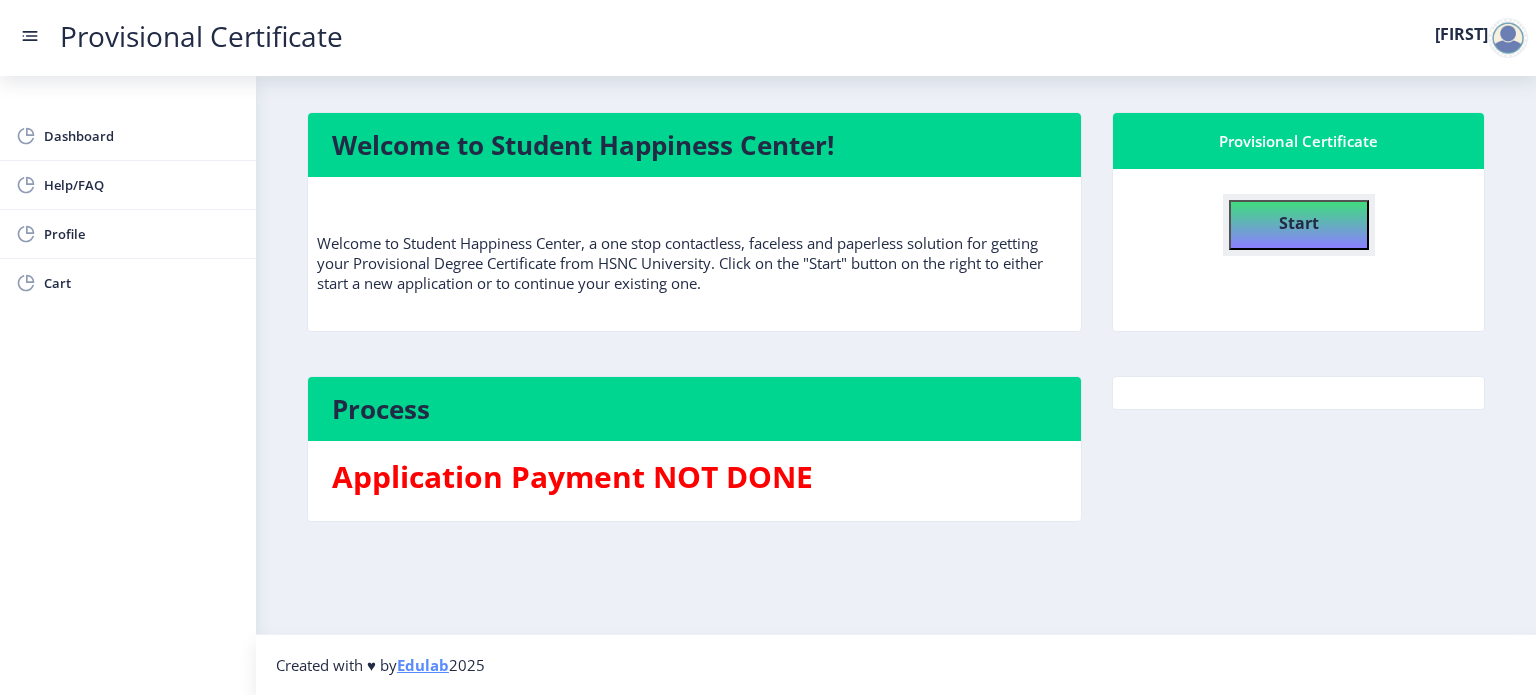 click on "Start" 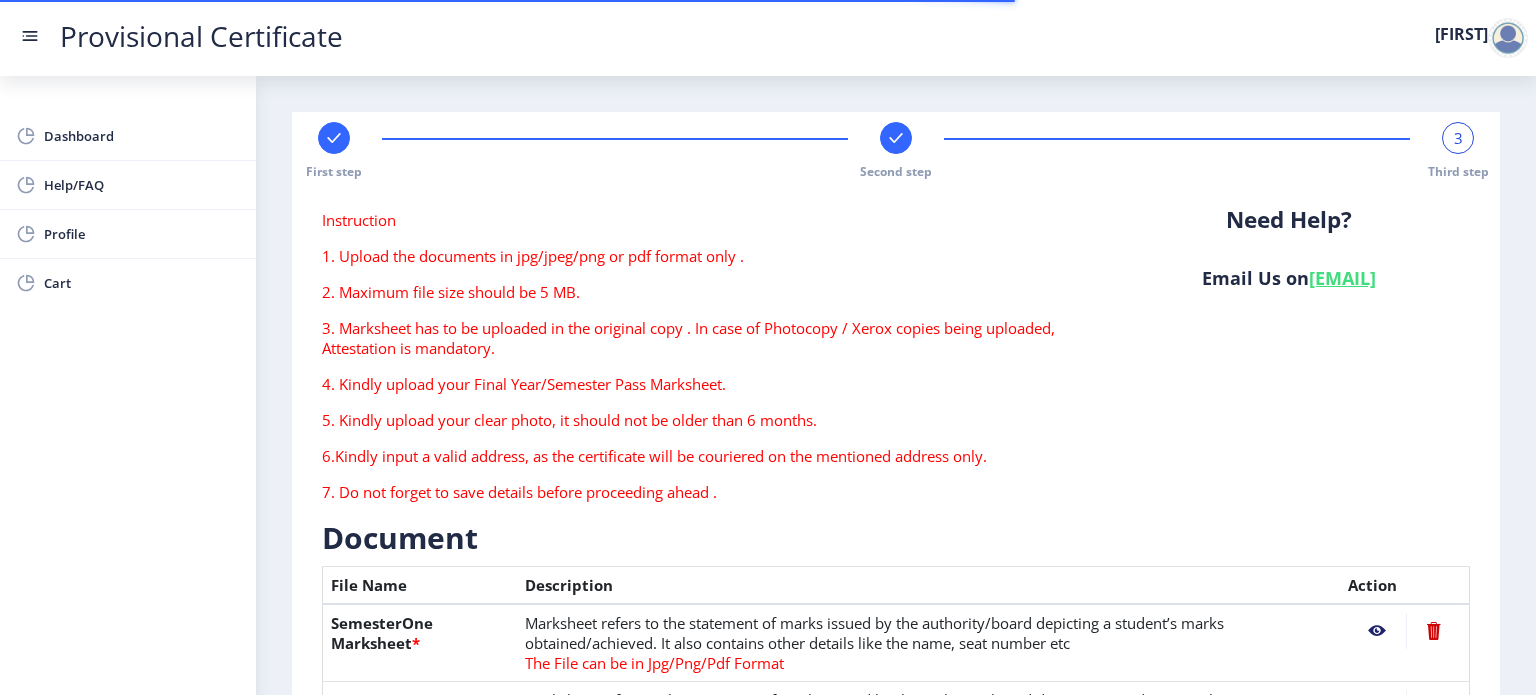 click on "Instruction 1. Upload the documents in jpg/jpeg/png or pdf format only . 2. Maximum file size should be 5 MB. 3. Marksheet has to be uploaded in the original copy . In case of Photocopy / Xerox copies being uploaded, Attestation is mandatory. 4. Kindly upload your Final Year/Semester Pass Marksheet. 5. Kindly upload your clear photo, it should not be older than 6 months.  6.Kindly input a valid address, as the certificate will be couriered on the mentioned address only.  7. Do not forget to save details before proceeding ahead ." 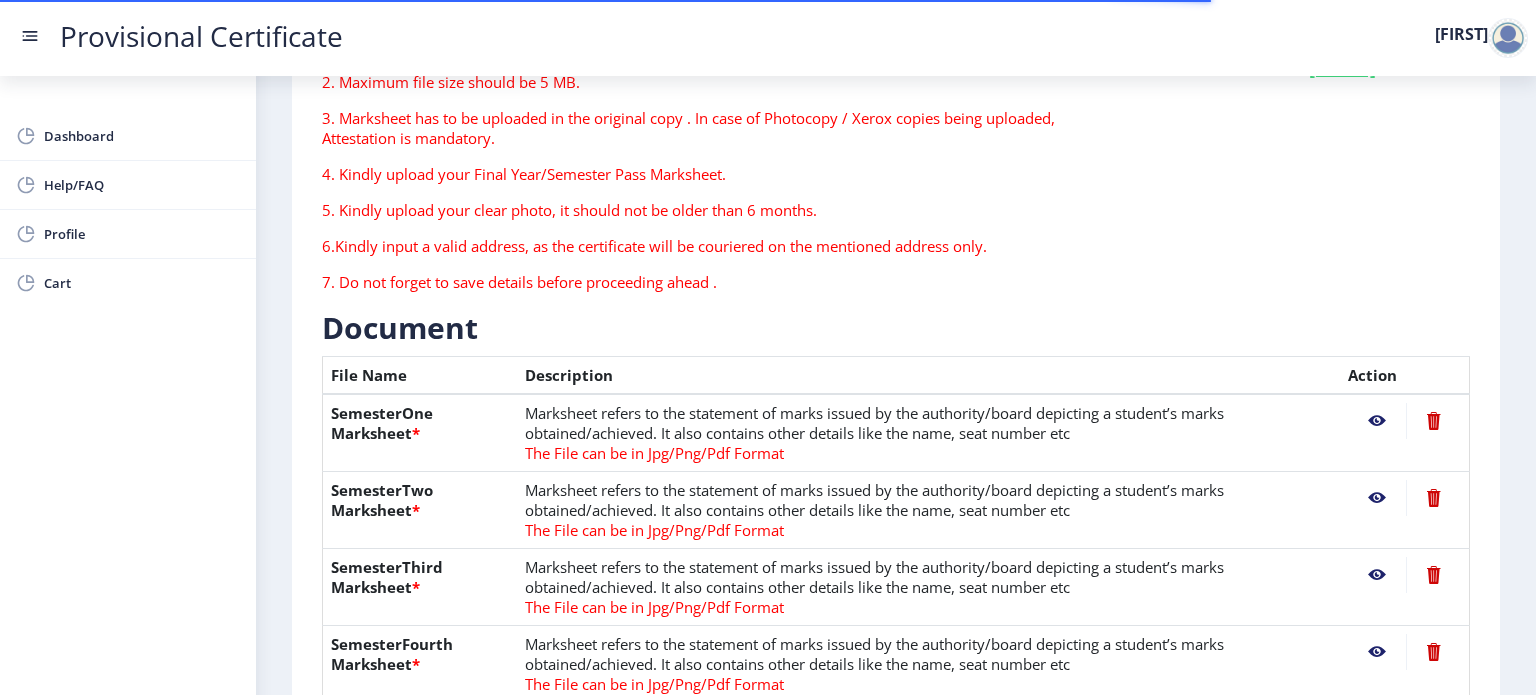 scroll, scrollTop: 993, scrollLeft: 0, axis: vertical 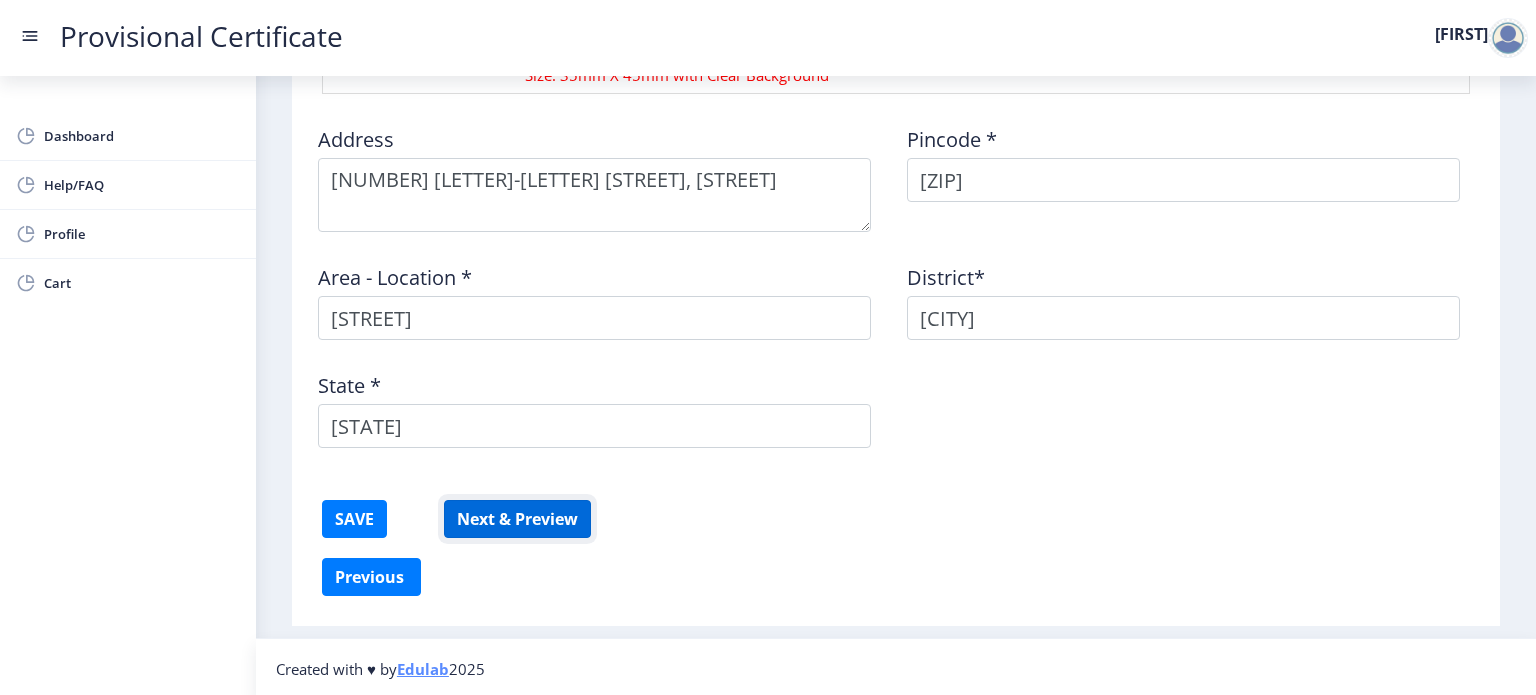 click on "Next & Preview" 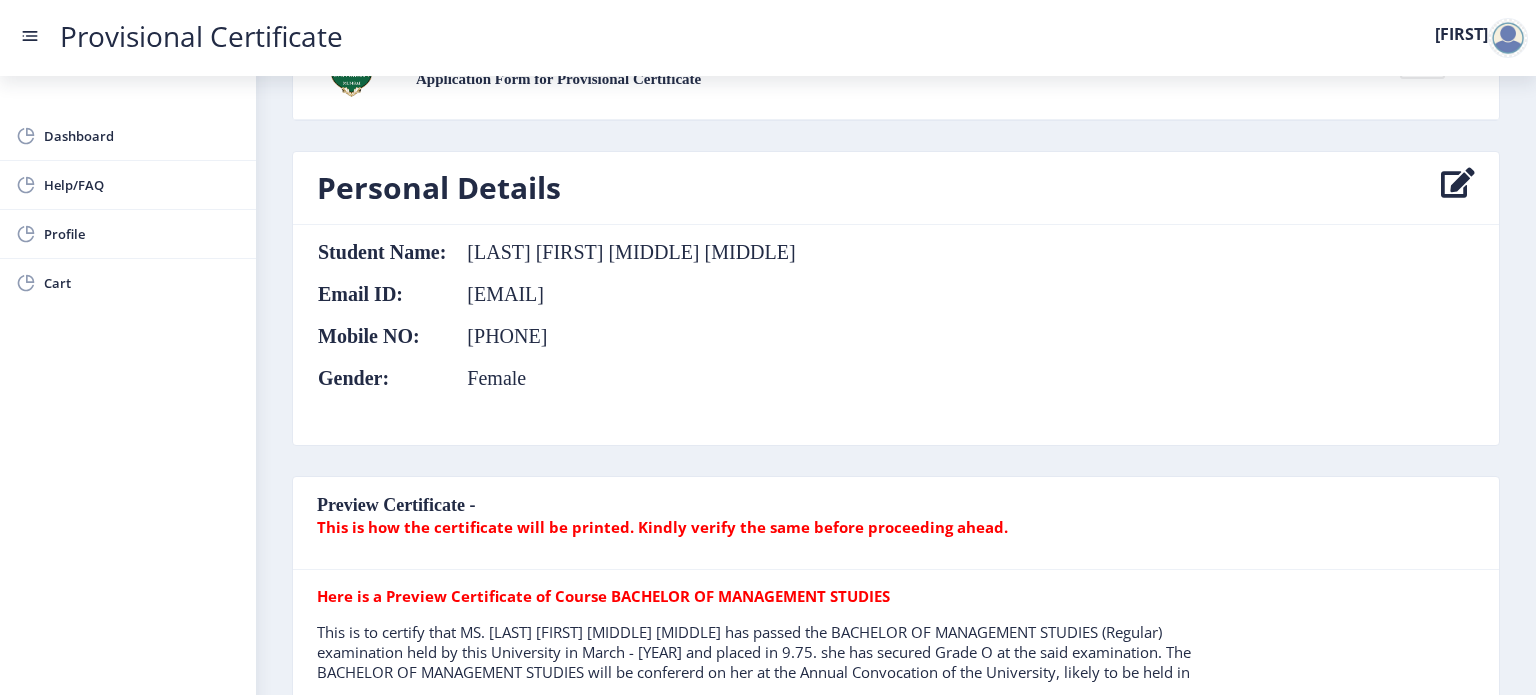 scroll, scrollTop: 0, scrollLeft: 0, axis: both 